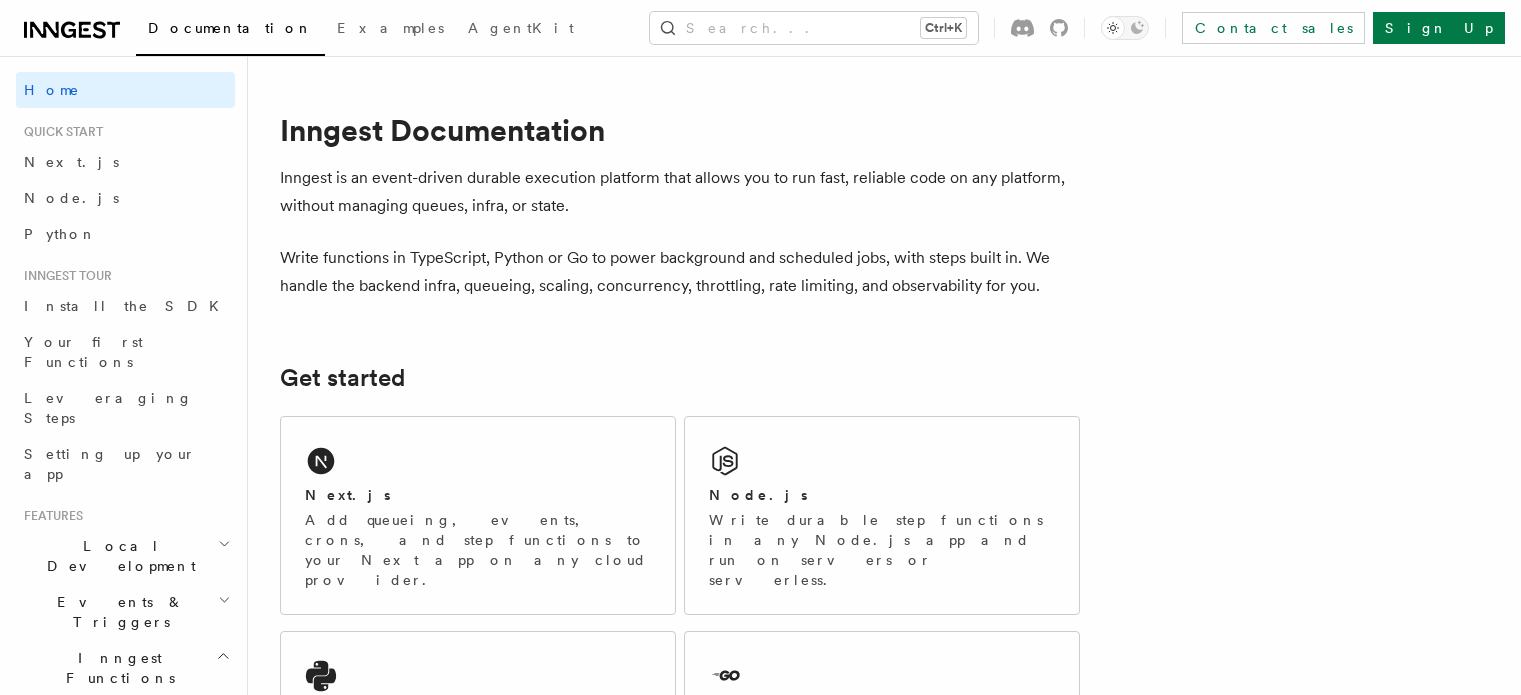 scroll, scrollTop: 0, scrollLeft: 0, axis: both 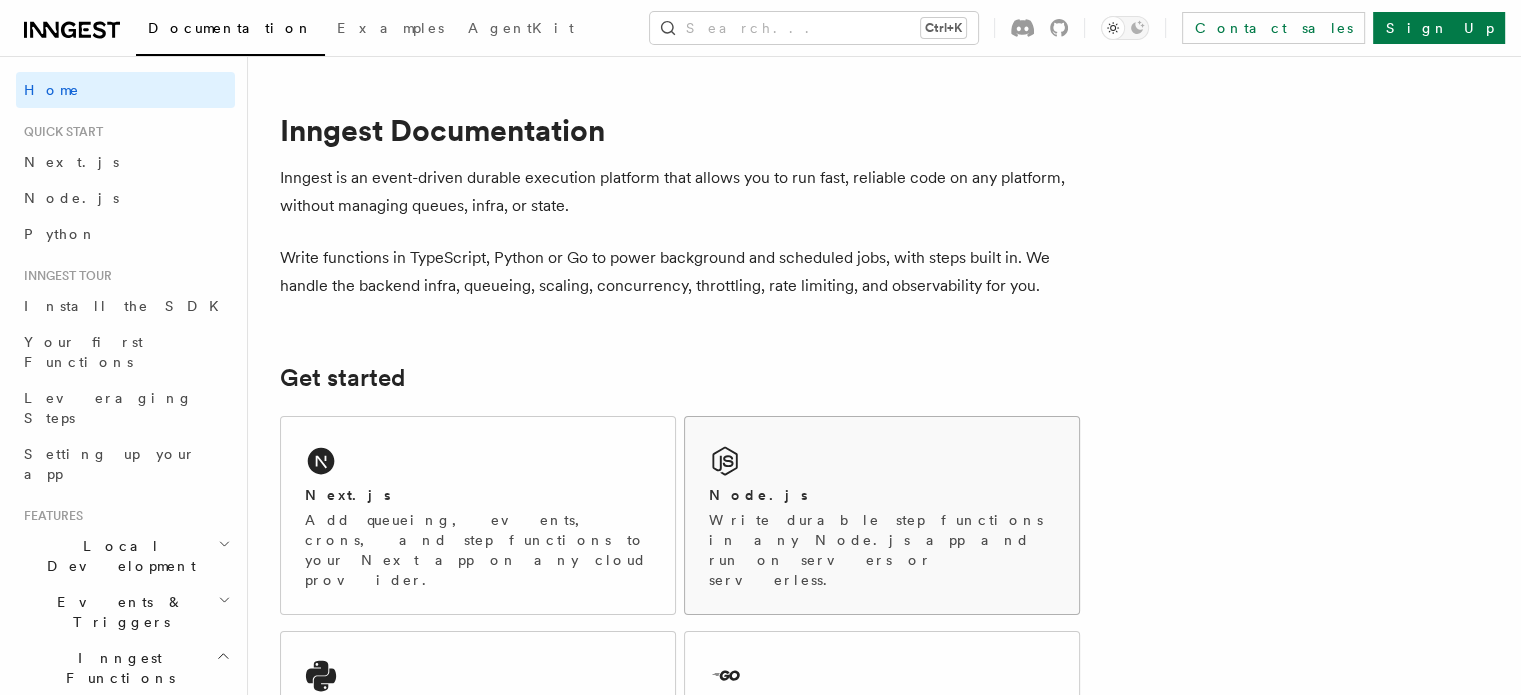 click on "Node.js Write durable step functions in any Node.js app and run on servers or serverless." at bounding box center [882, 515] 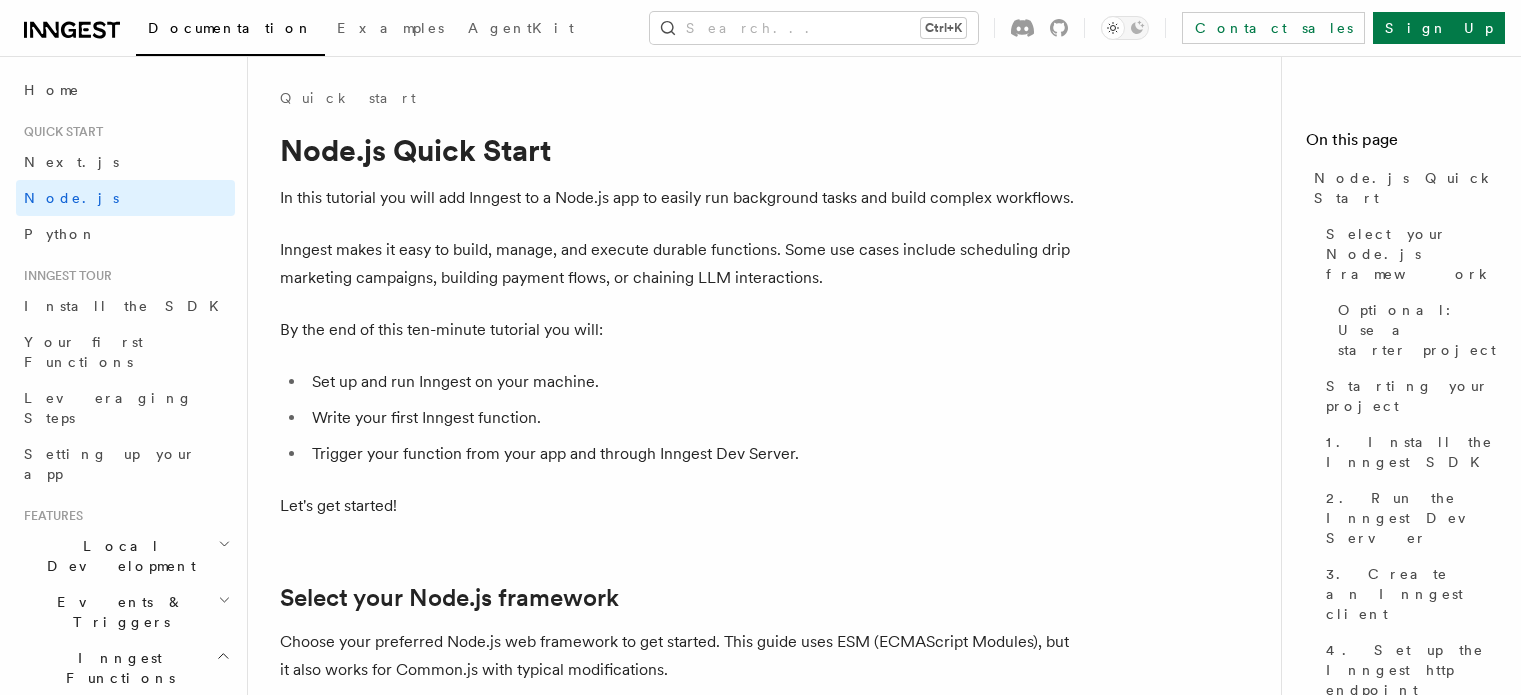 scroll, scrollTop: 0, scrollLeft: 0, axis: both 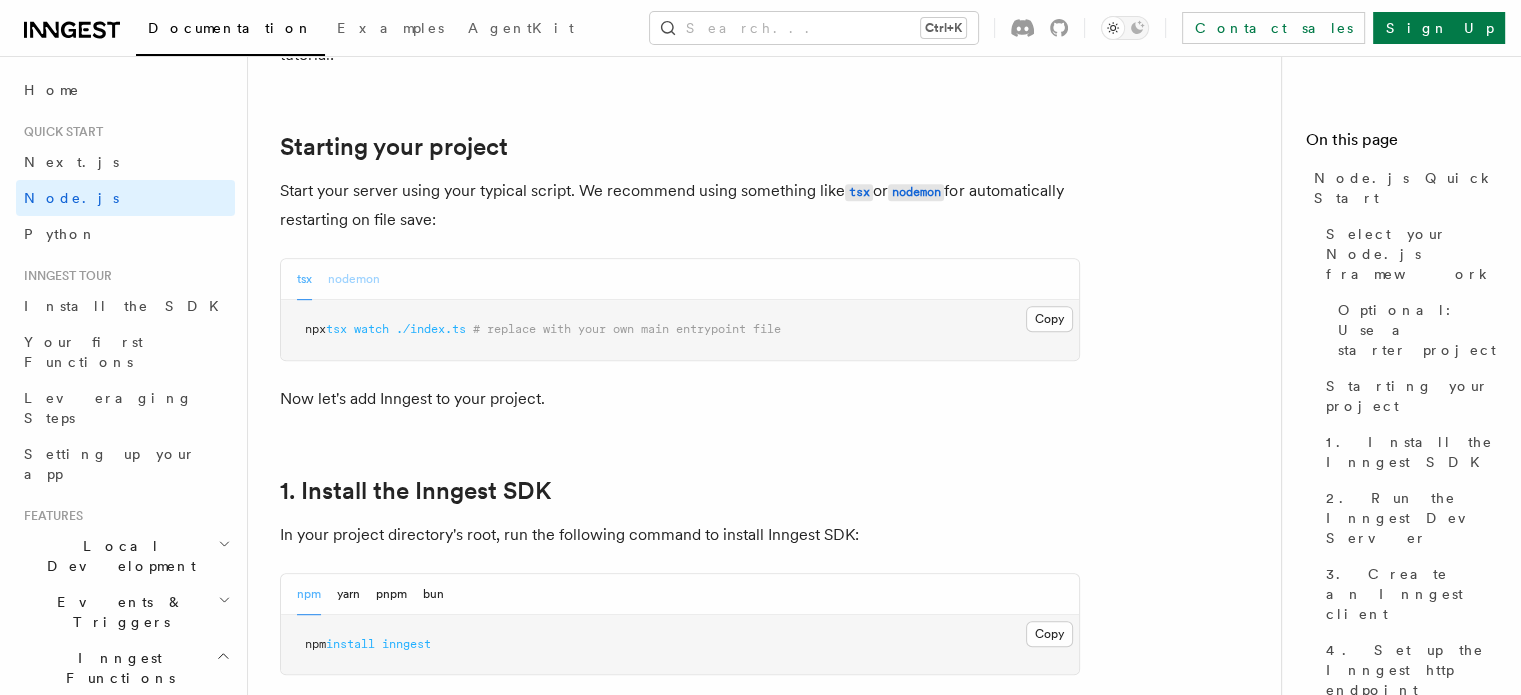 click on "nodemon" at bounding box center [354, 279] 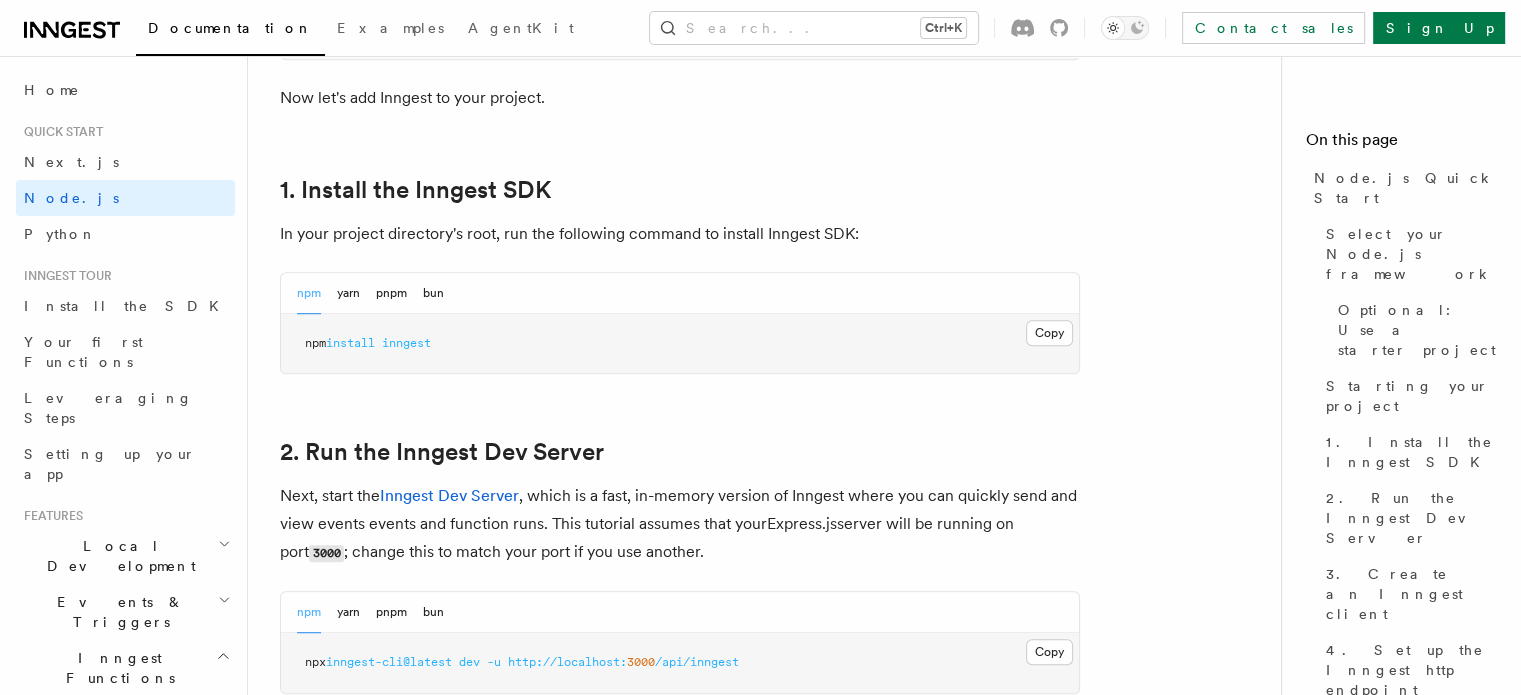 scroll, scrollTop: 1251, scrollLeft: 0, axis: vertical 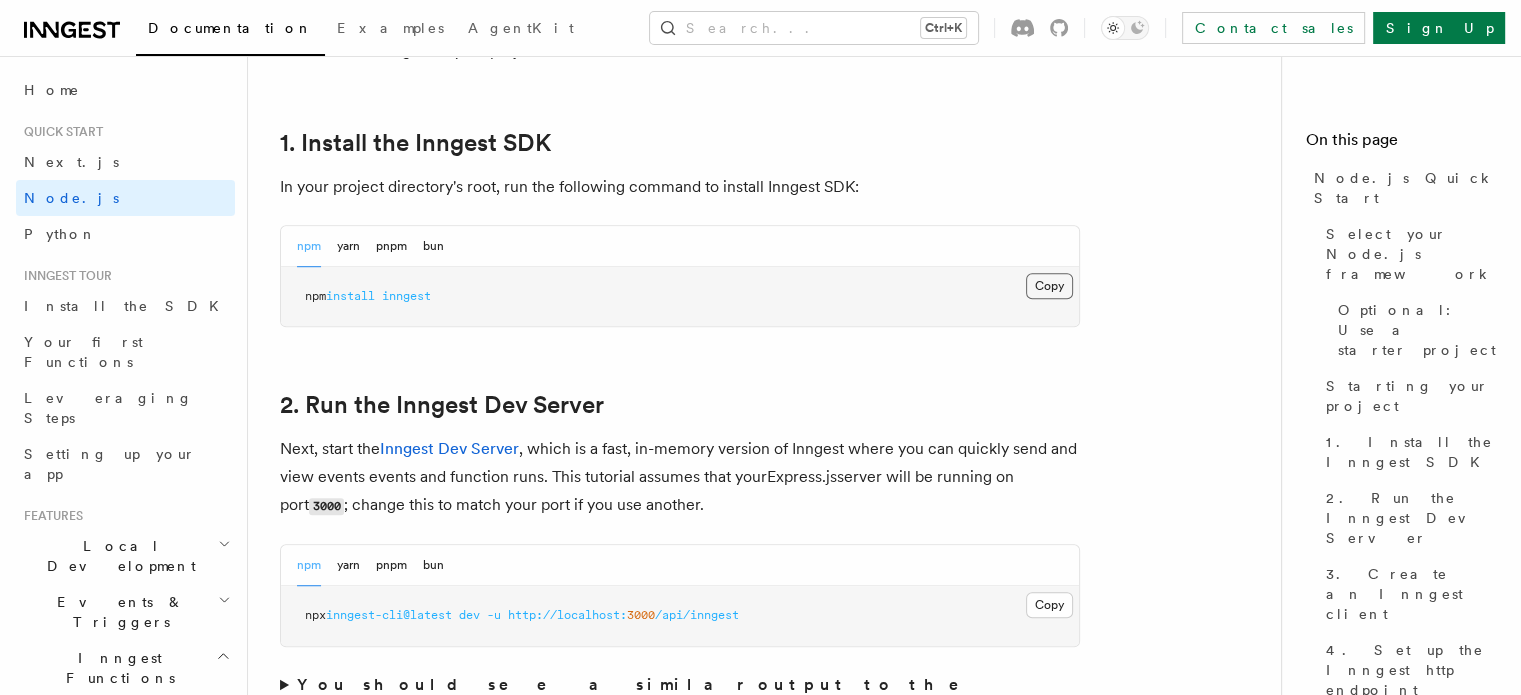click on "Copy Copied" at bounding box center (1049, 286) 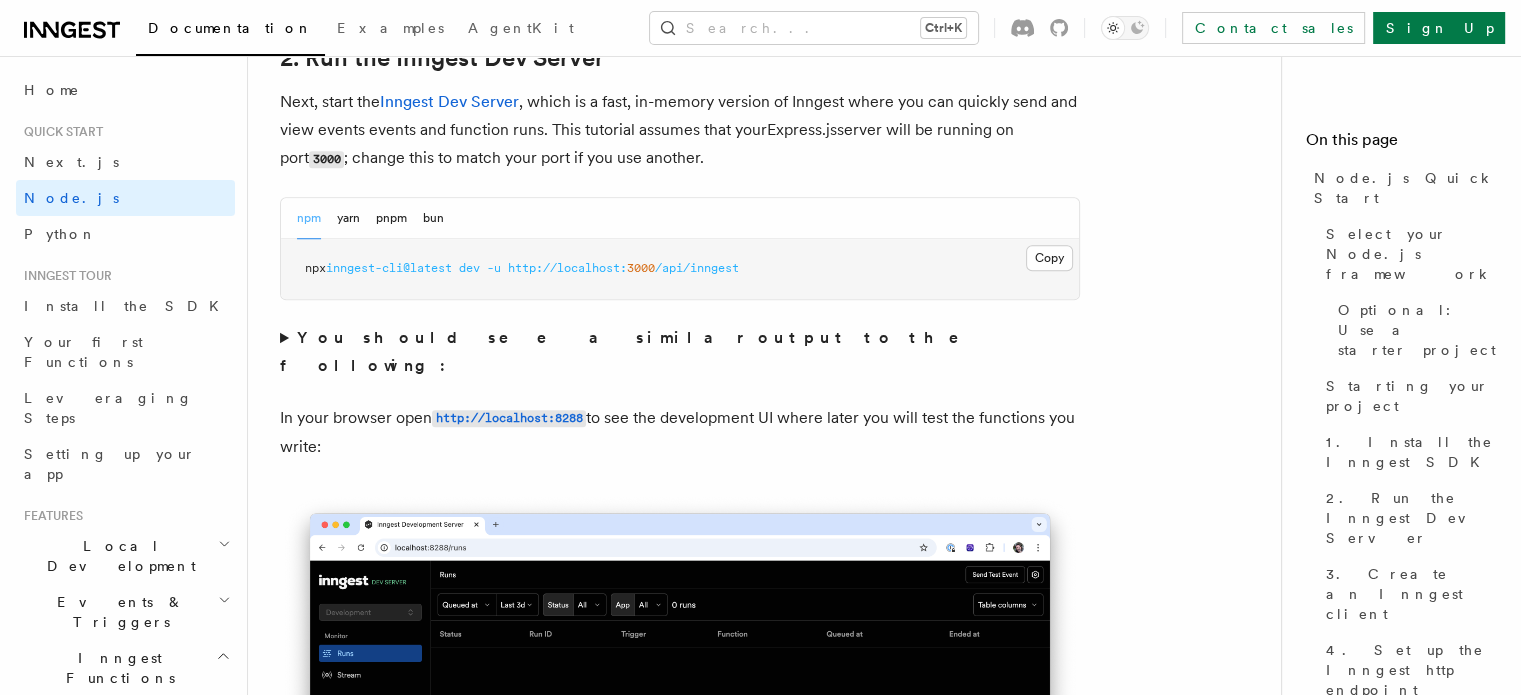 scroll, scrollTop: 1596, scrollLeft: 0, axis: vertical 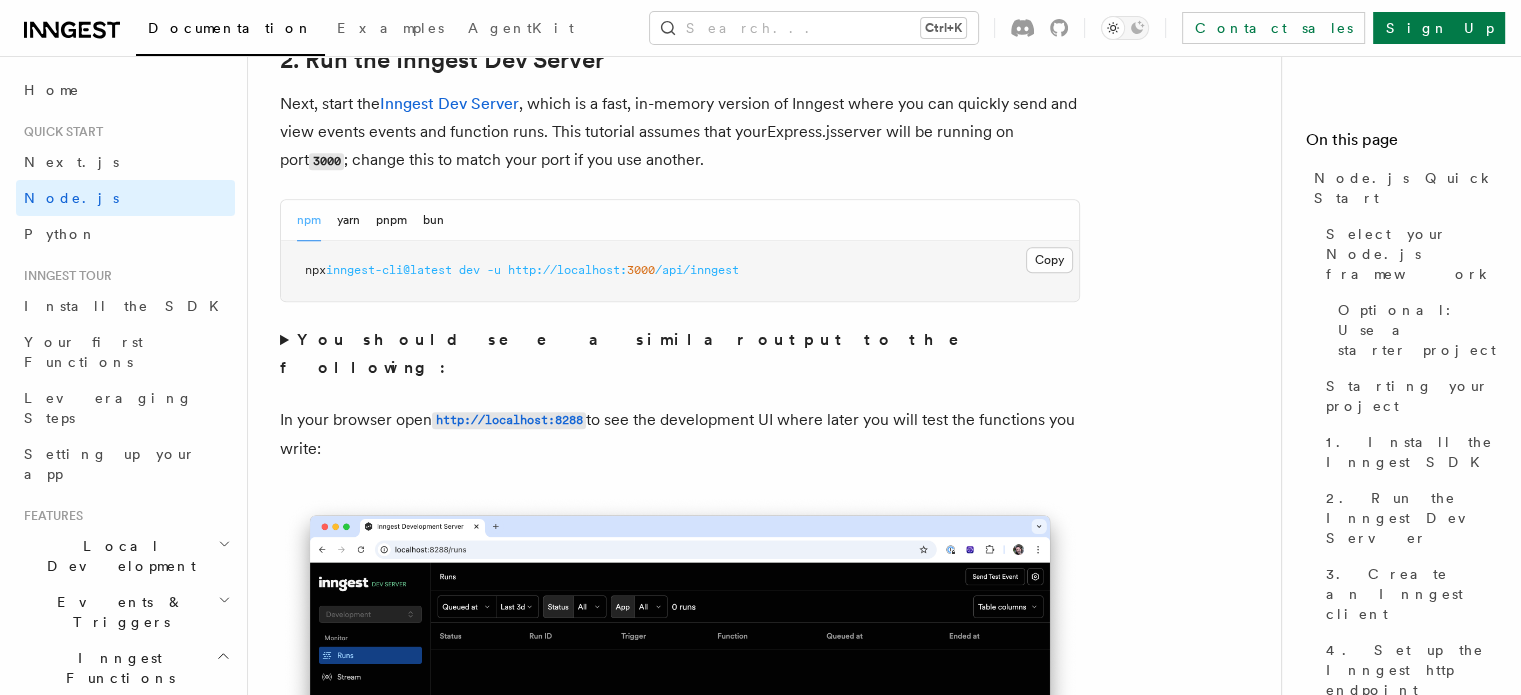 drag, startPoint x: 316, startPoint y: 201, endPoint x: 733, endPoint y: 319, distance: 433.37396 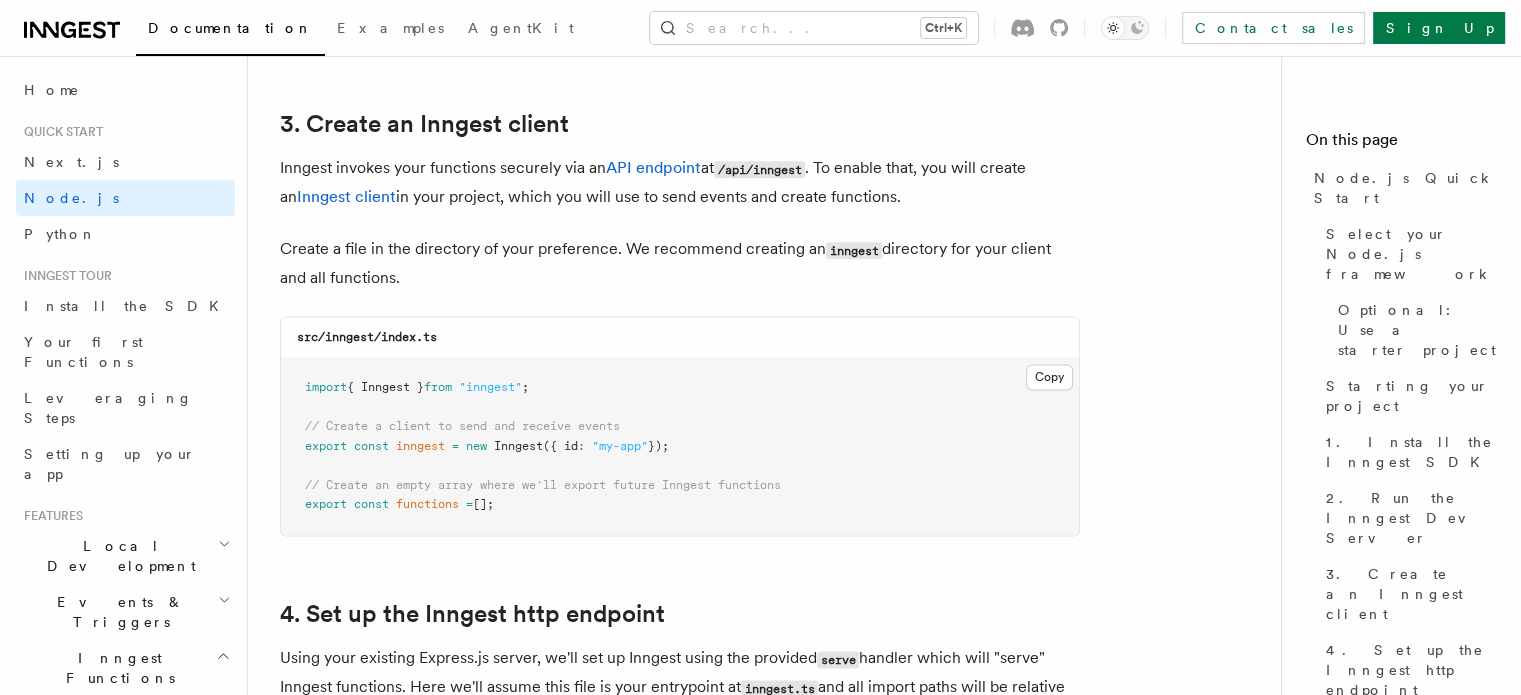 scroll, scrollTop: 2548, scrollLeft: 0, axis: vertical 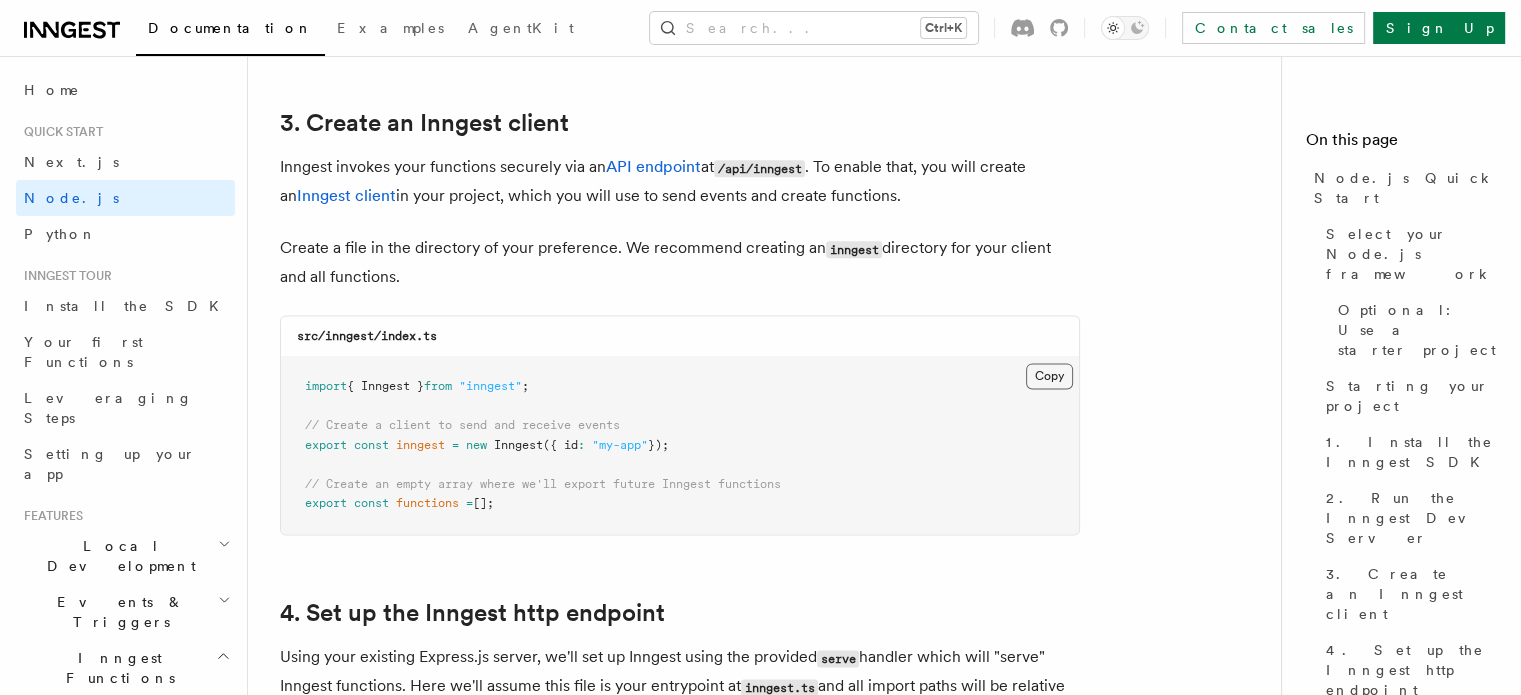 click on "Copy Copied" at bounding box center [1049, 376] 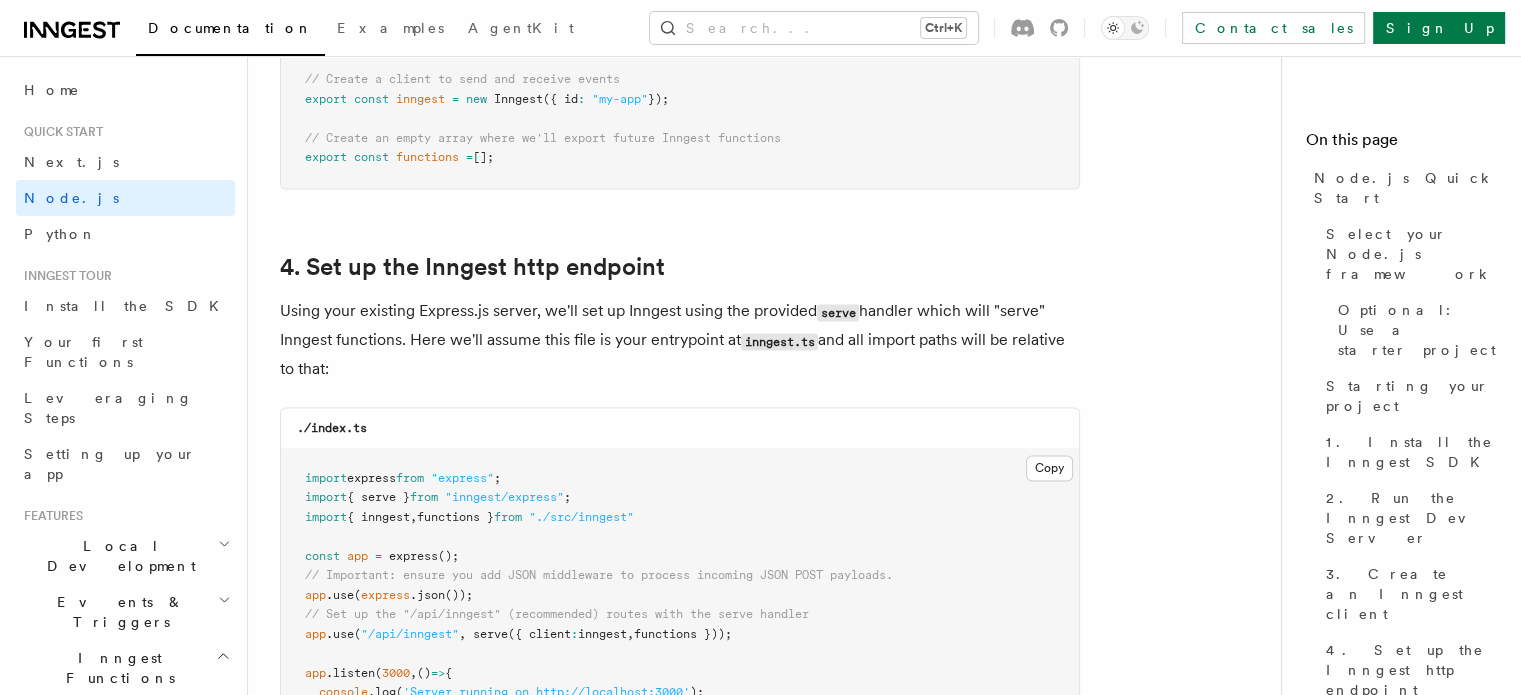scroll, scrollTop: 2932, scrollLeft: 0, axis: vertical 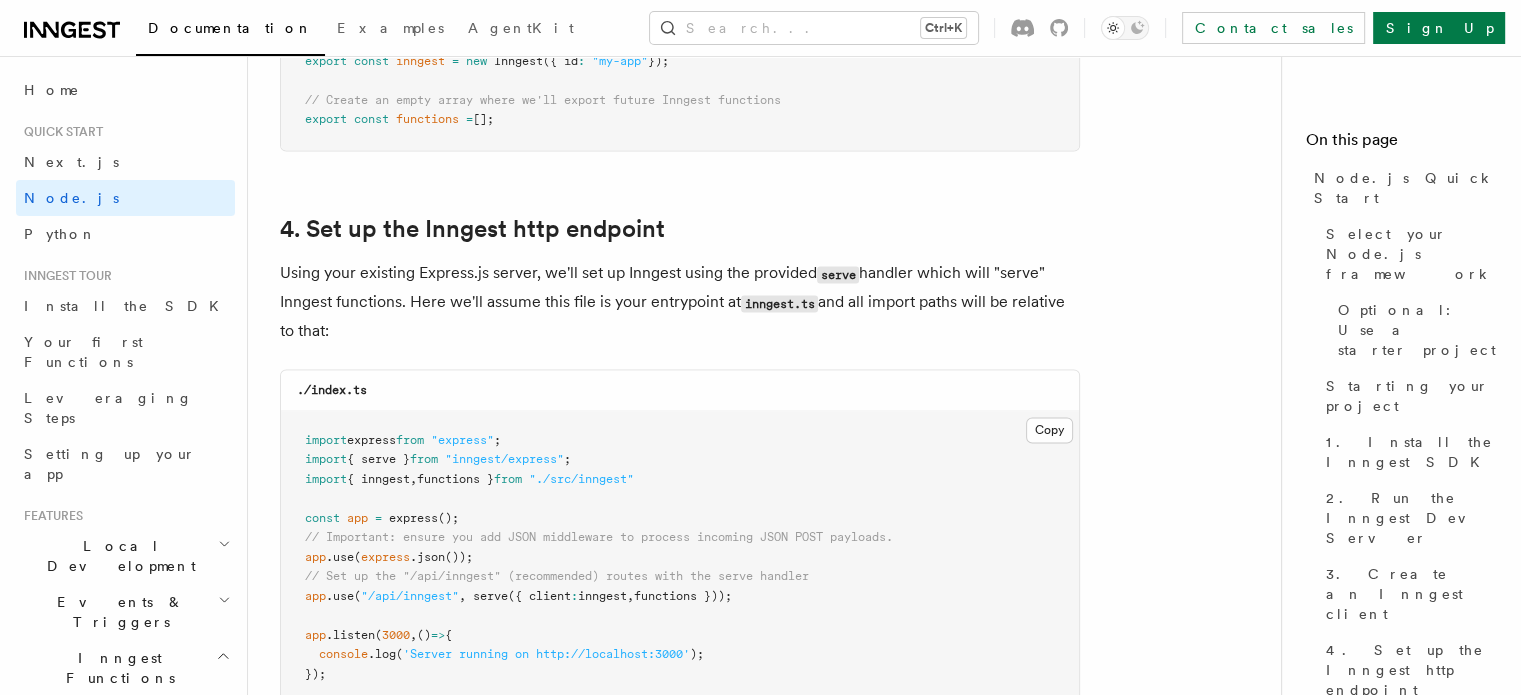 drag, startPoint x: 387, startPoint y: 216, endPoint x: 642, endPoint y: 280, distance: 262.90872 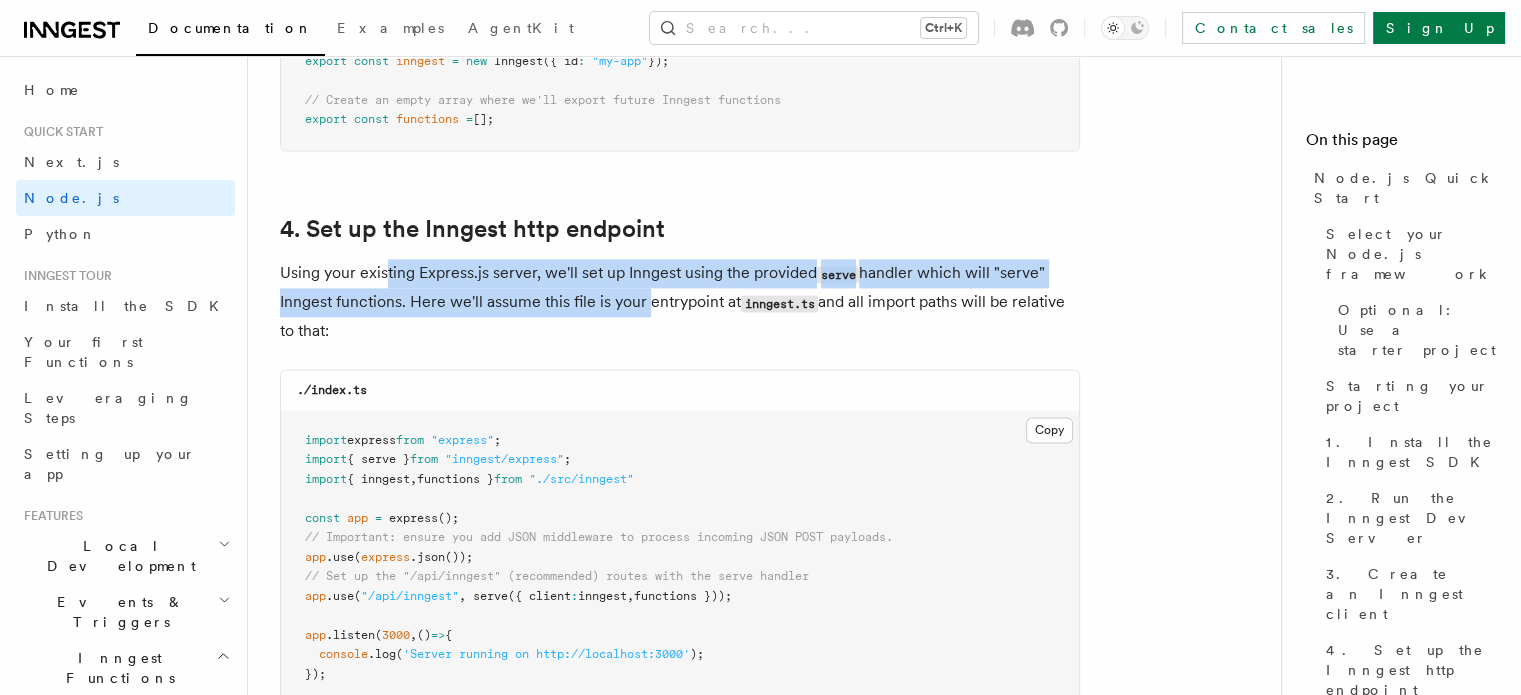 click on "Using your existing Express.js server, we'll set up Inngest using the provided  serve  handler which will "serve" Inngest functions. Here we'll assume this file is your entrypoint at  inngest.ts  and all import paths will be relative to that:" at bounding box center [680, 302] 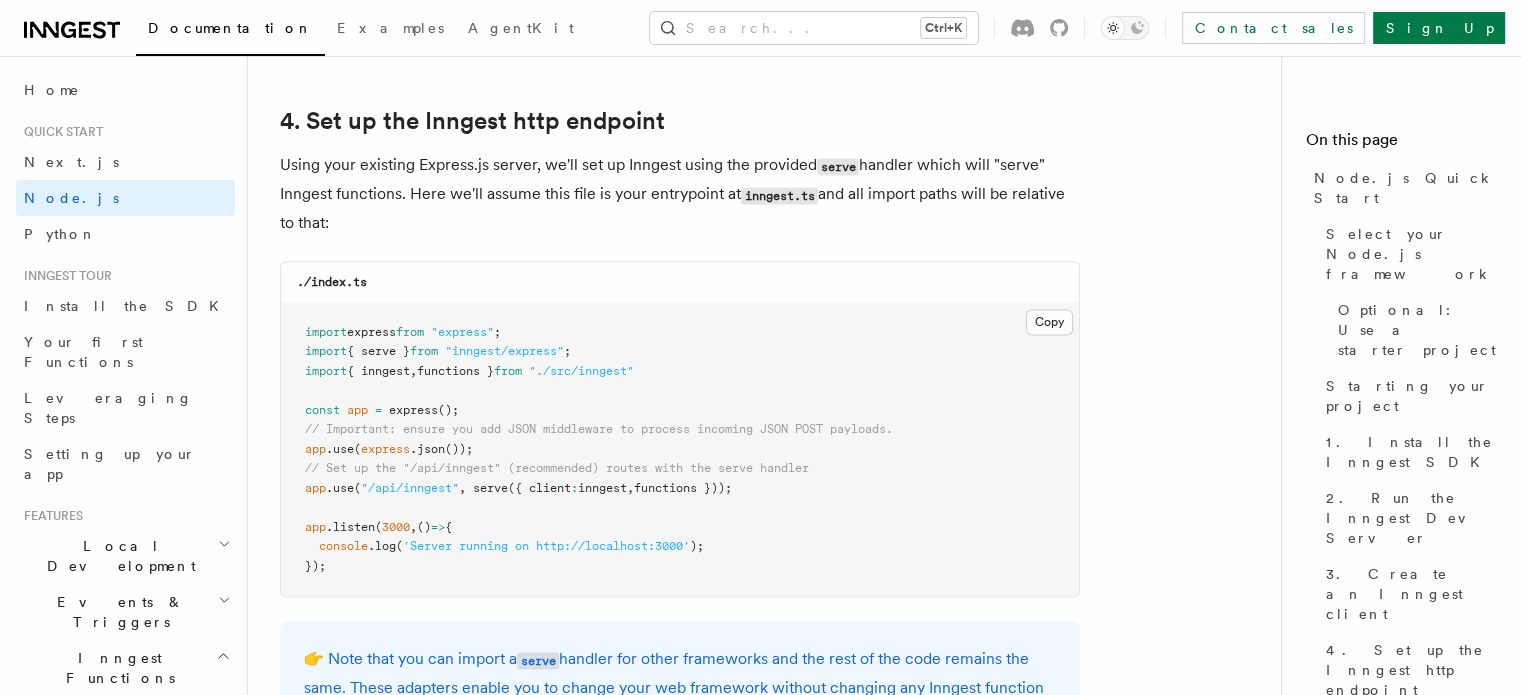 scroll, scrollTop: 3042, scrollLeft: 0, axis: vertical 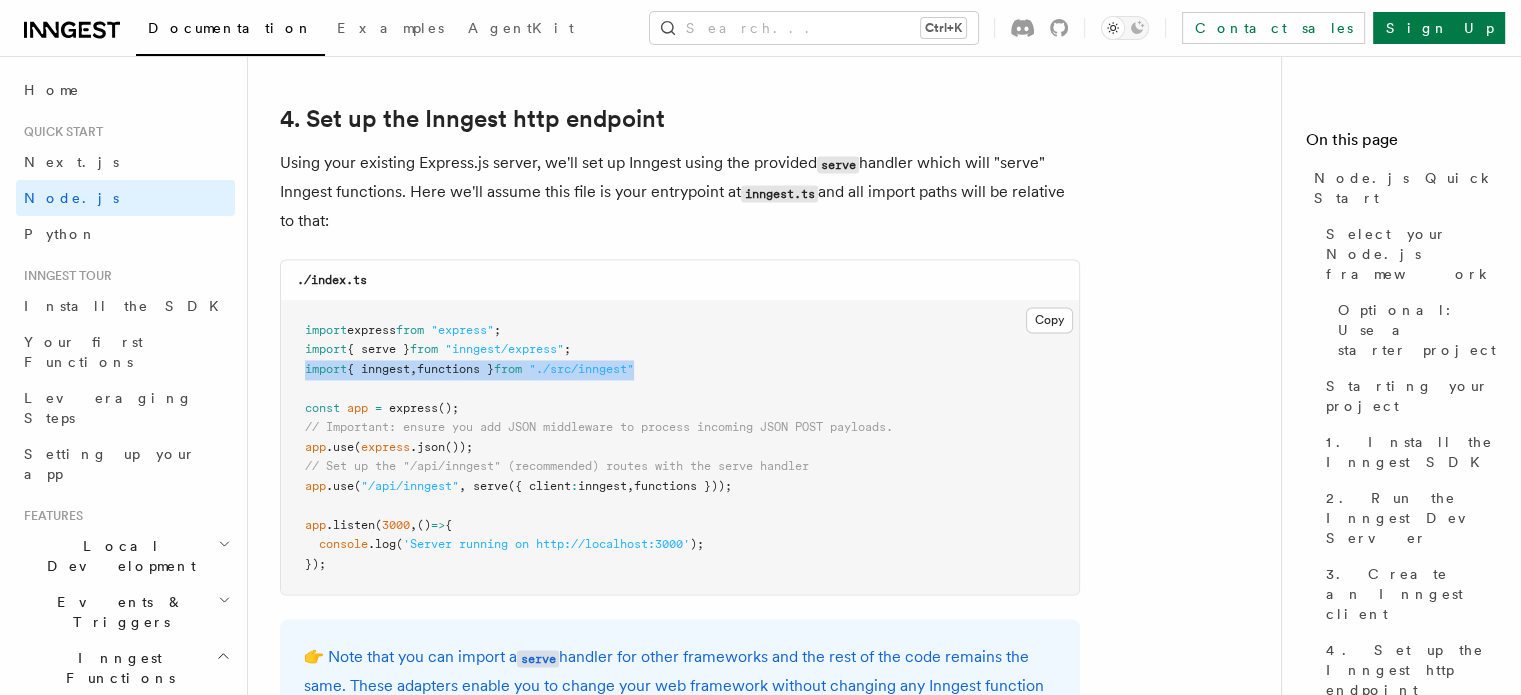 drag, startPoint x: 292, startPoint y: 340, endPoint x: 720, endPoint y: 351, distance: 428.14133 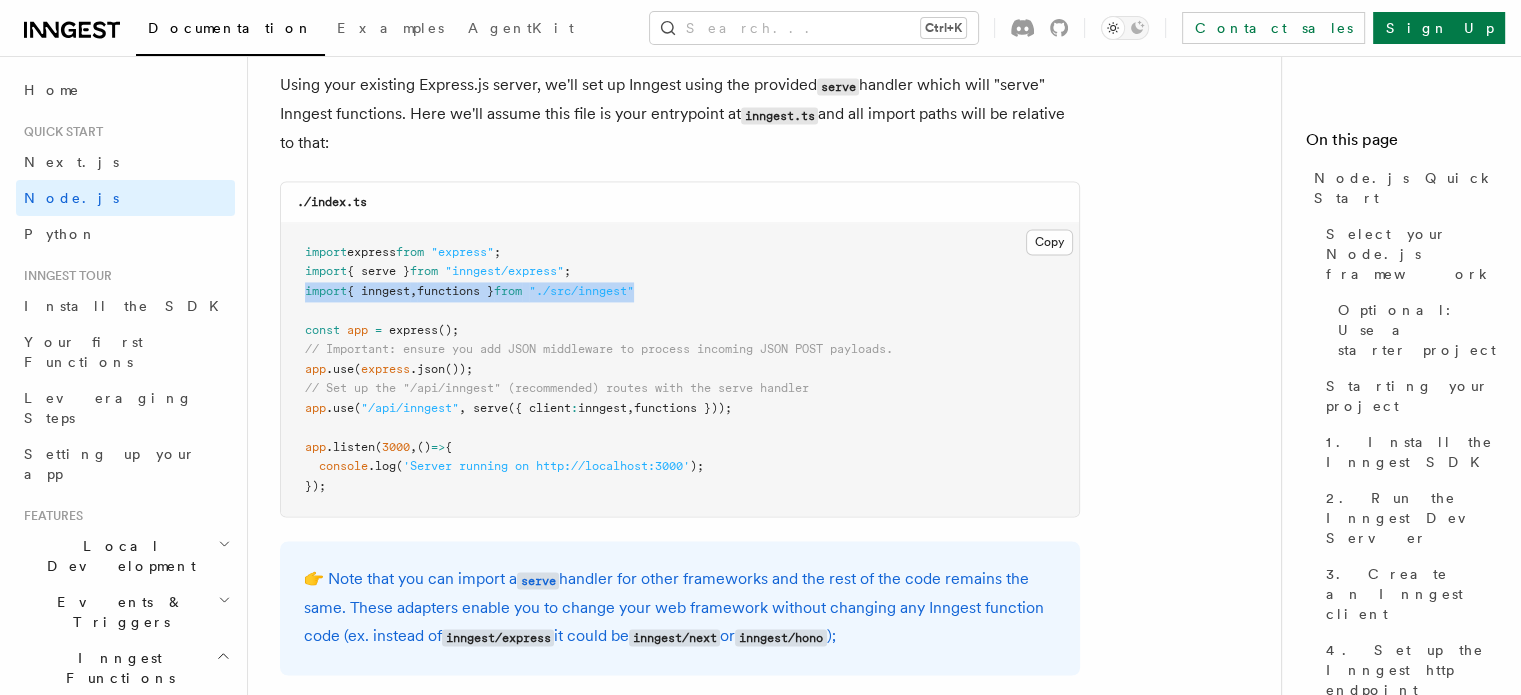 drag, startPoint x: 288, startPoint y: 375, endPoint x: 780, endPoint y: 383, distance: 492.06503 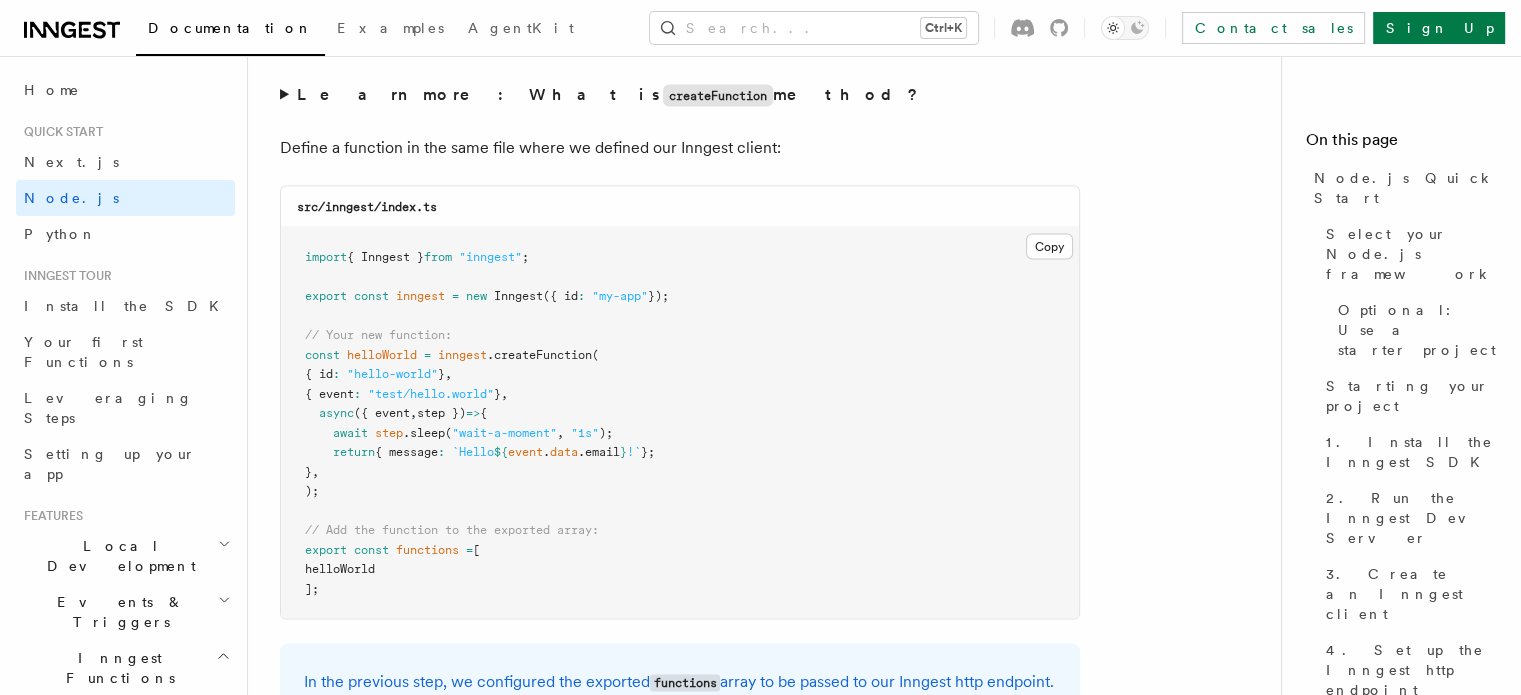 scroll, scrollTop: 3960, scrollLeft: 0, axis: vertical 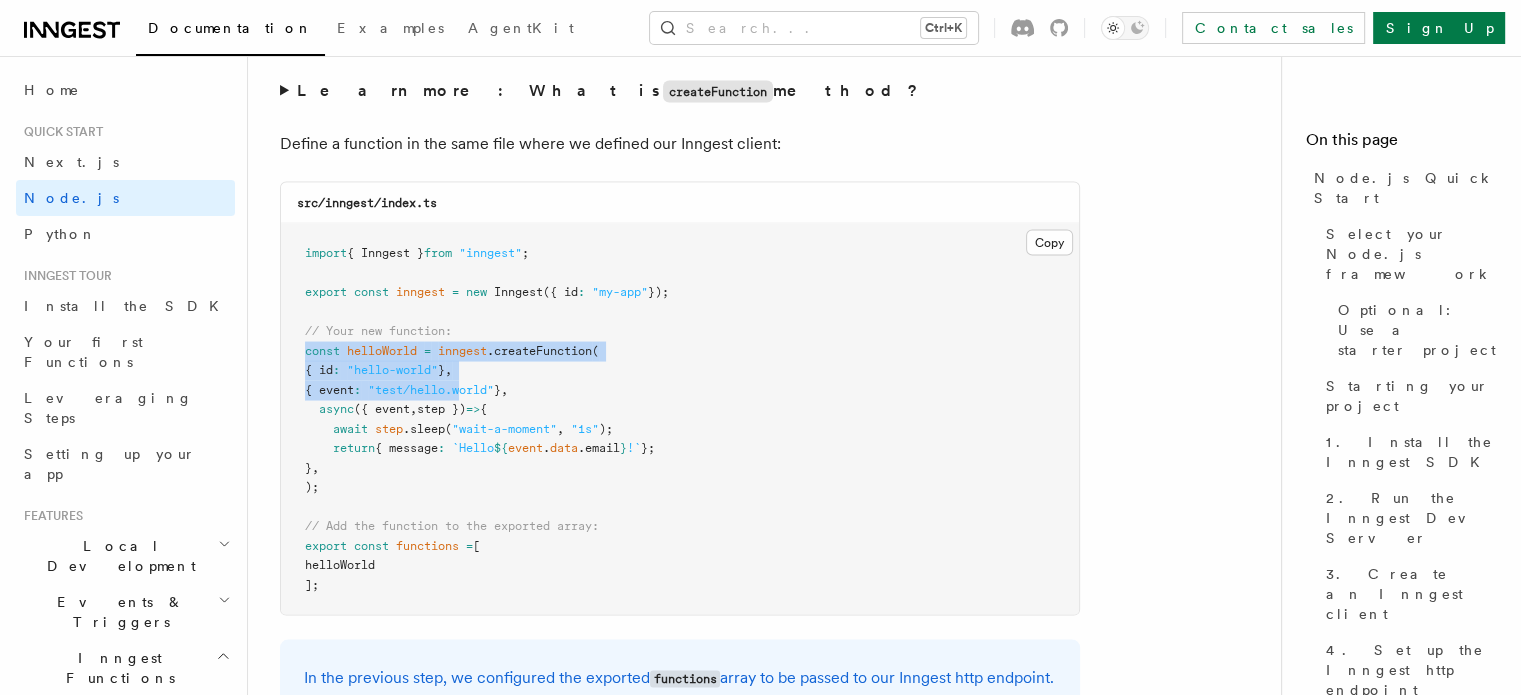 drag, startPoint x: 299, startPoint y: 327, endPoint x: 680, endPoint y: 425, distance: 393.40182 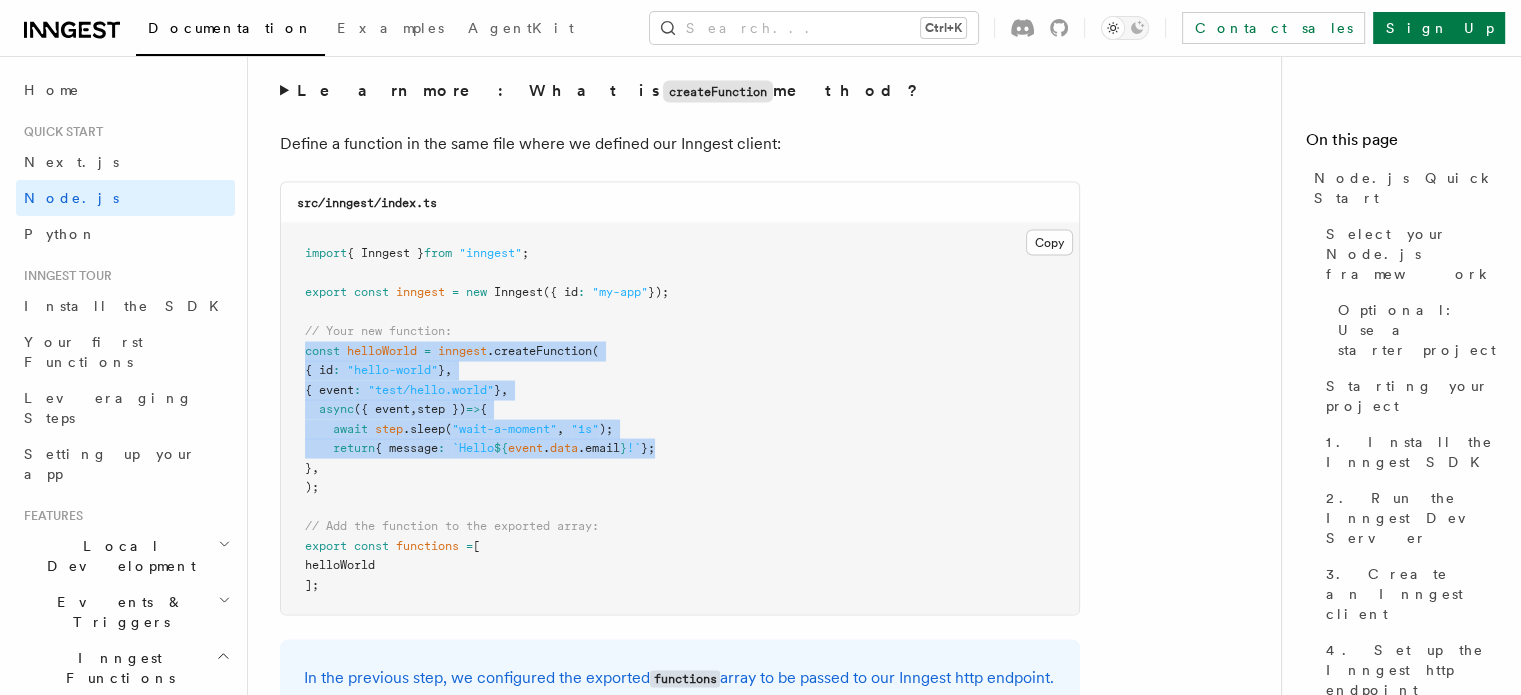 click on "};" at bounding box center [648, 448] 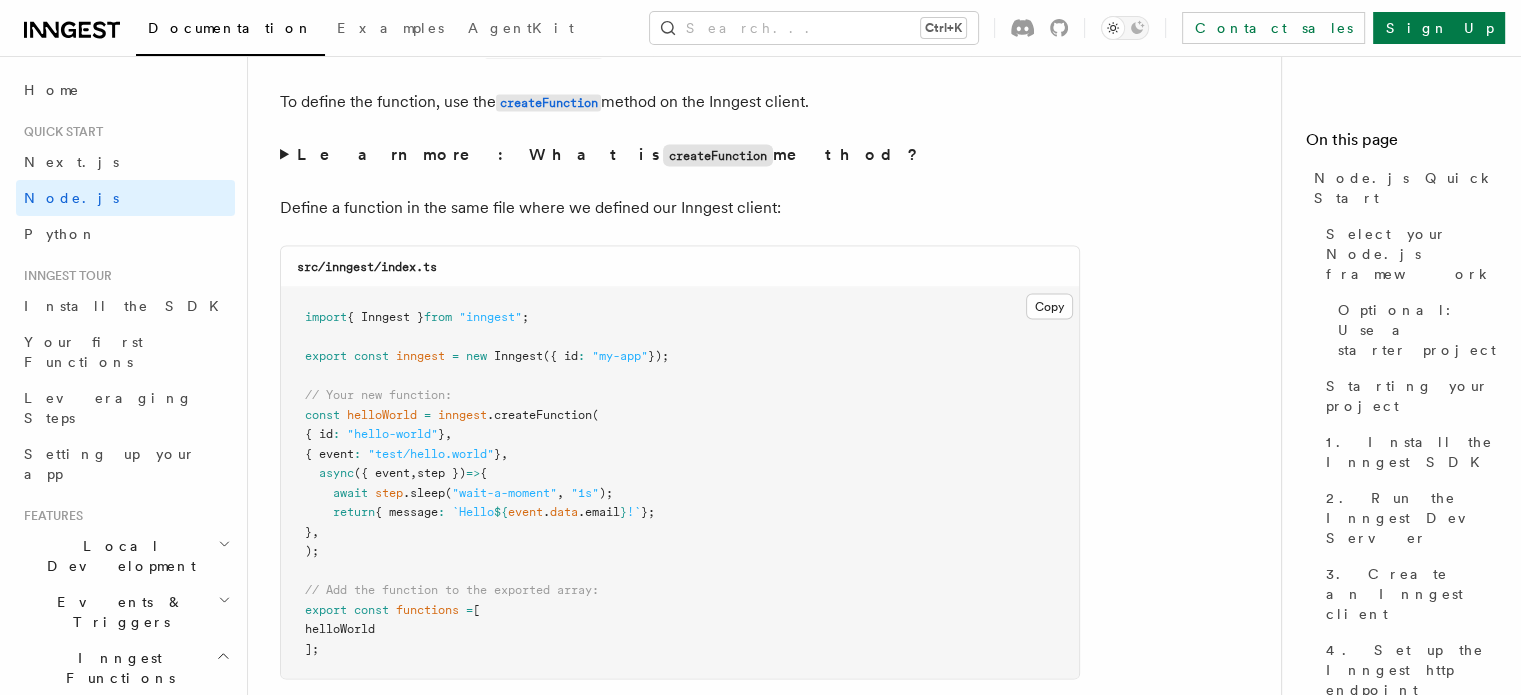 scroll, scrollTop: 3891, scrollLeft: 0, axis: vertical 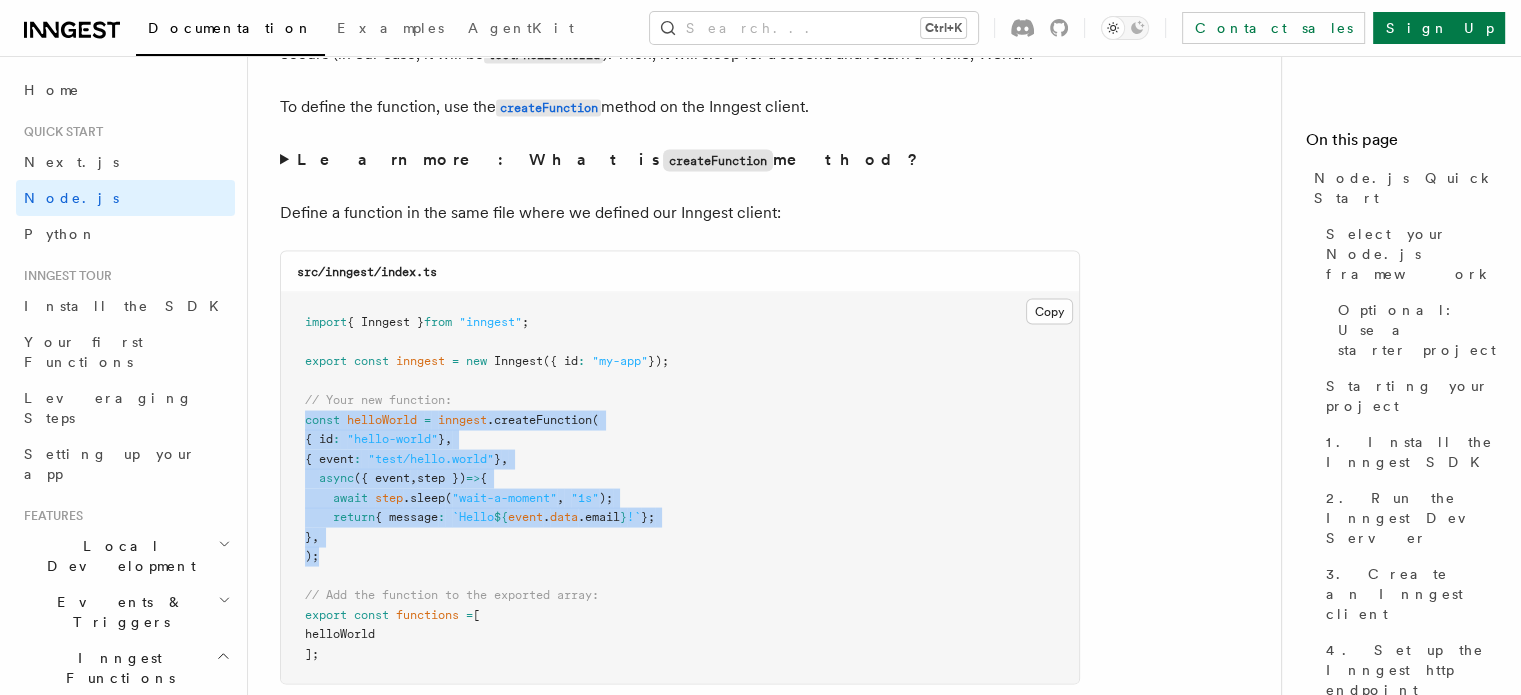 drag, startPoint x: 296, startPoint y: 399, endPoint x: 579, endPoint y: 531, distance: 312.27072 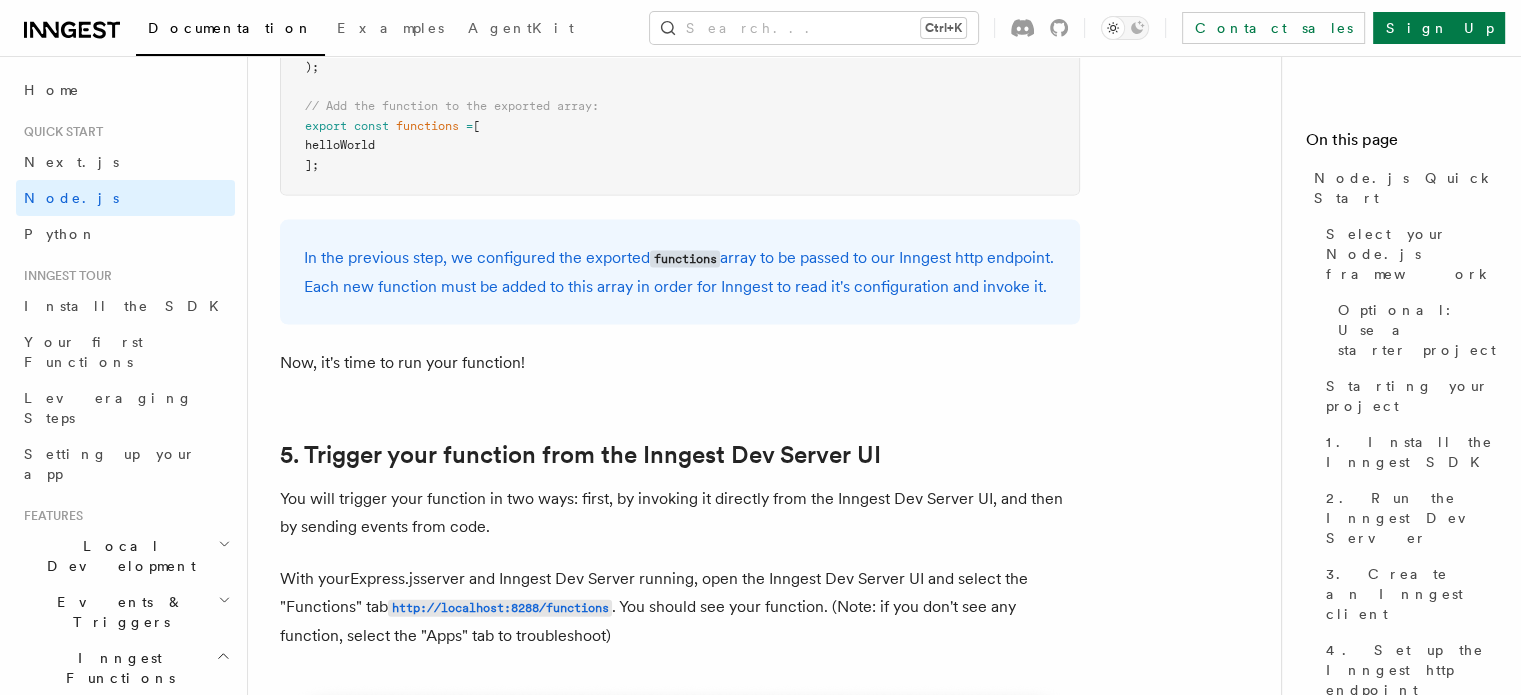 click on "In the previous step, we configured the exported  functions  array to be passed to our Inngest http endpoint. Each new function must be added to this array in order for Inngest to read it's configuration and invoke it." at bounding box center (680, 272) 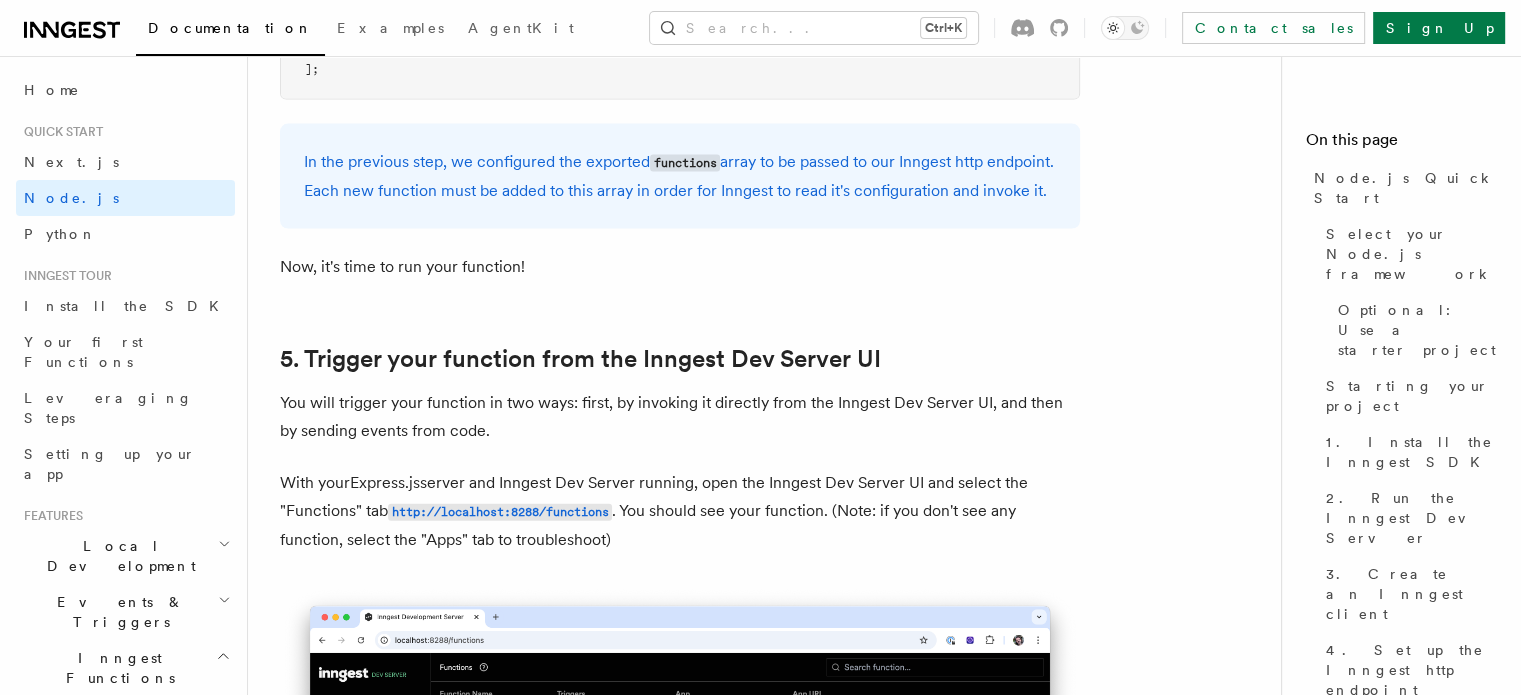 scroll, scrollTop: 4475, scrollLeft: 0, axis: vertical 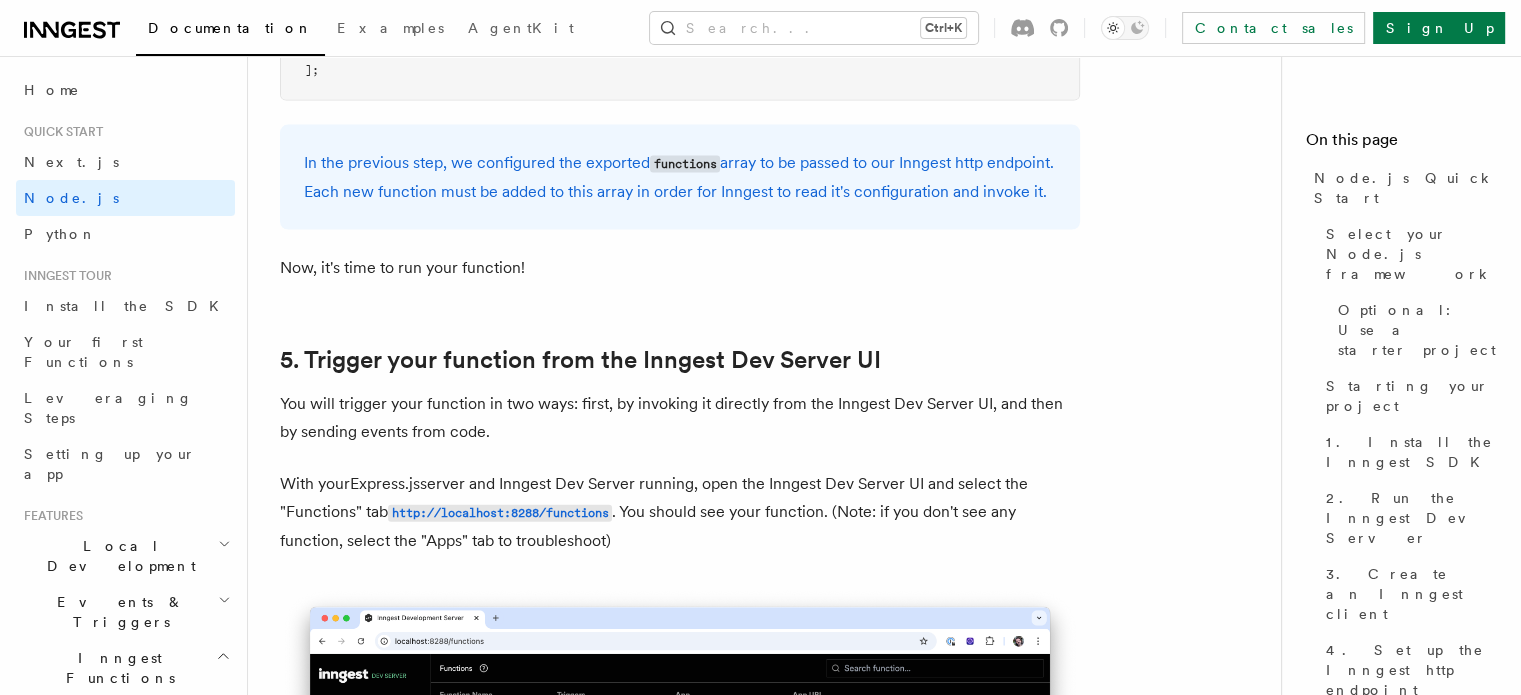 click on "functions" at bounding box center (685, 164) 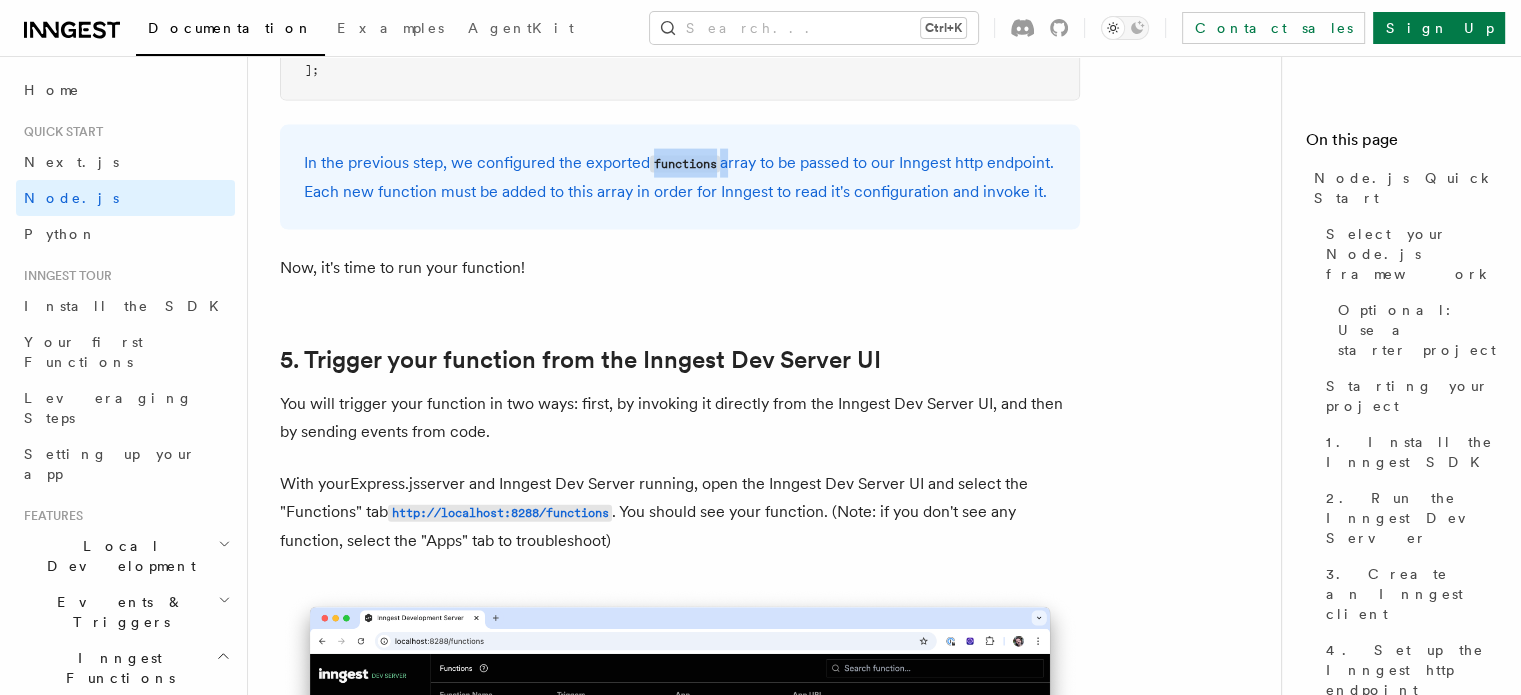 click on "functions" at bounding box center (685, 164) 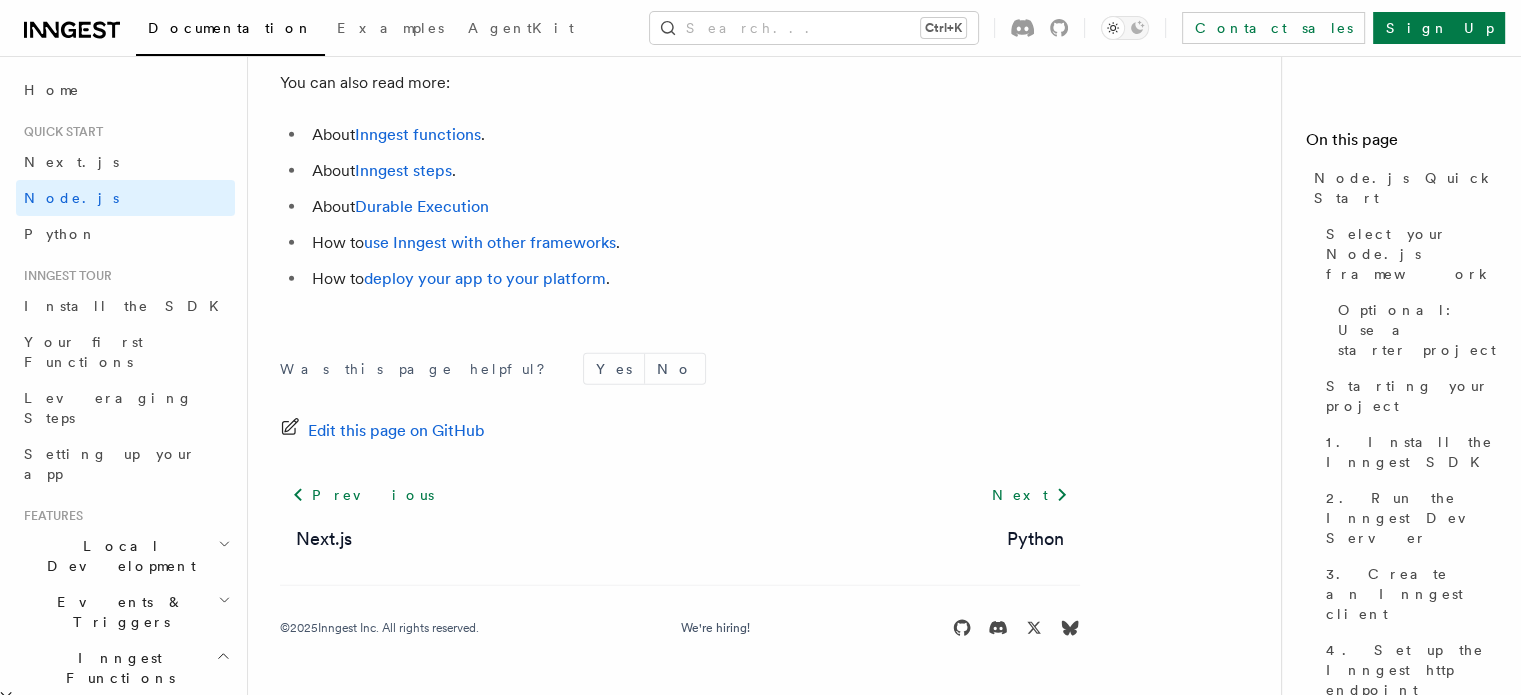 scroll, scrollTop: 12788, scrollLeft: 0, axis: vertical 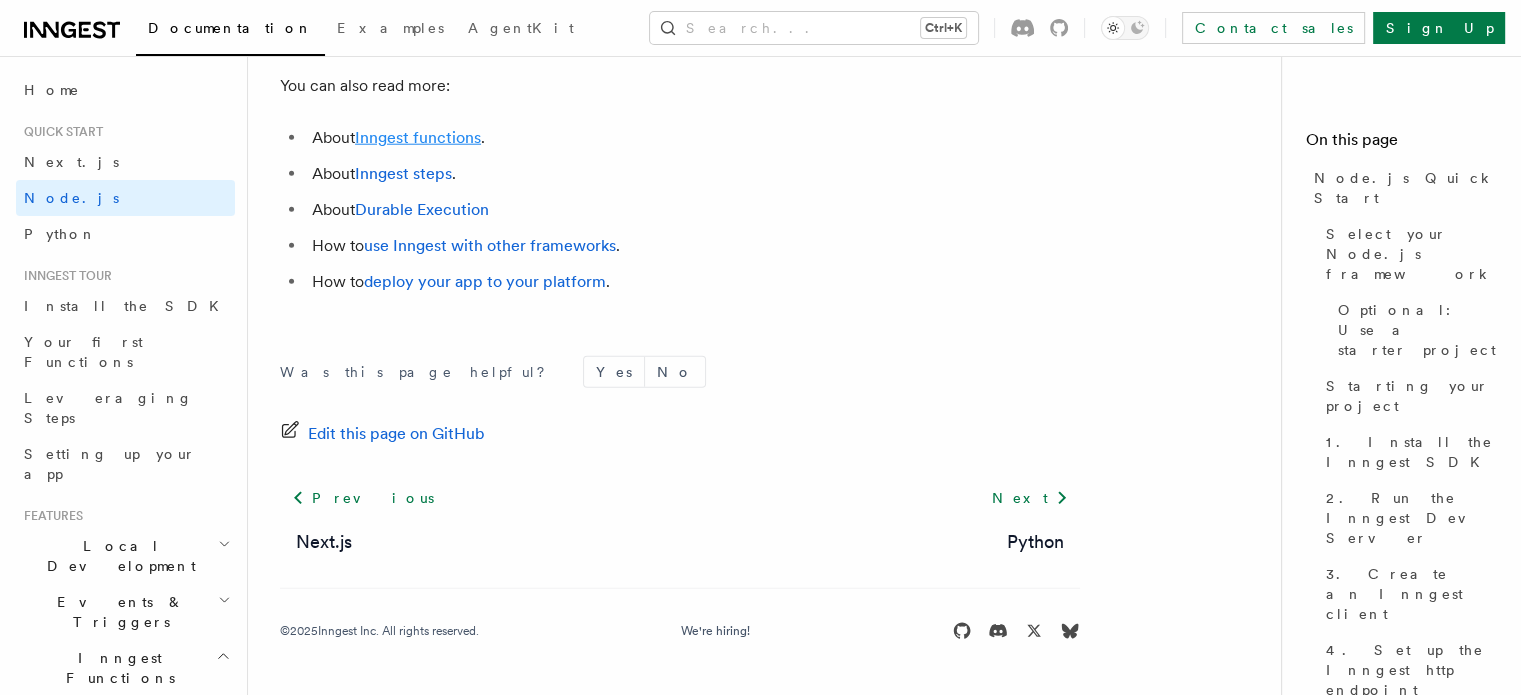 click on "Inngest functions" at bounding box center [418, 137] 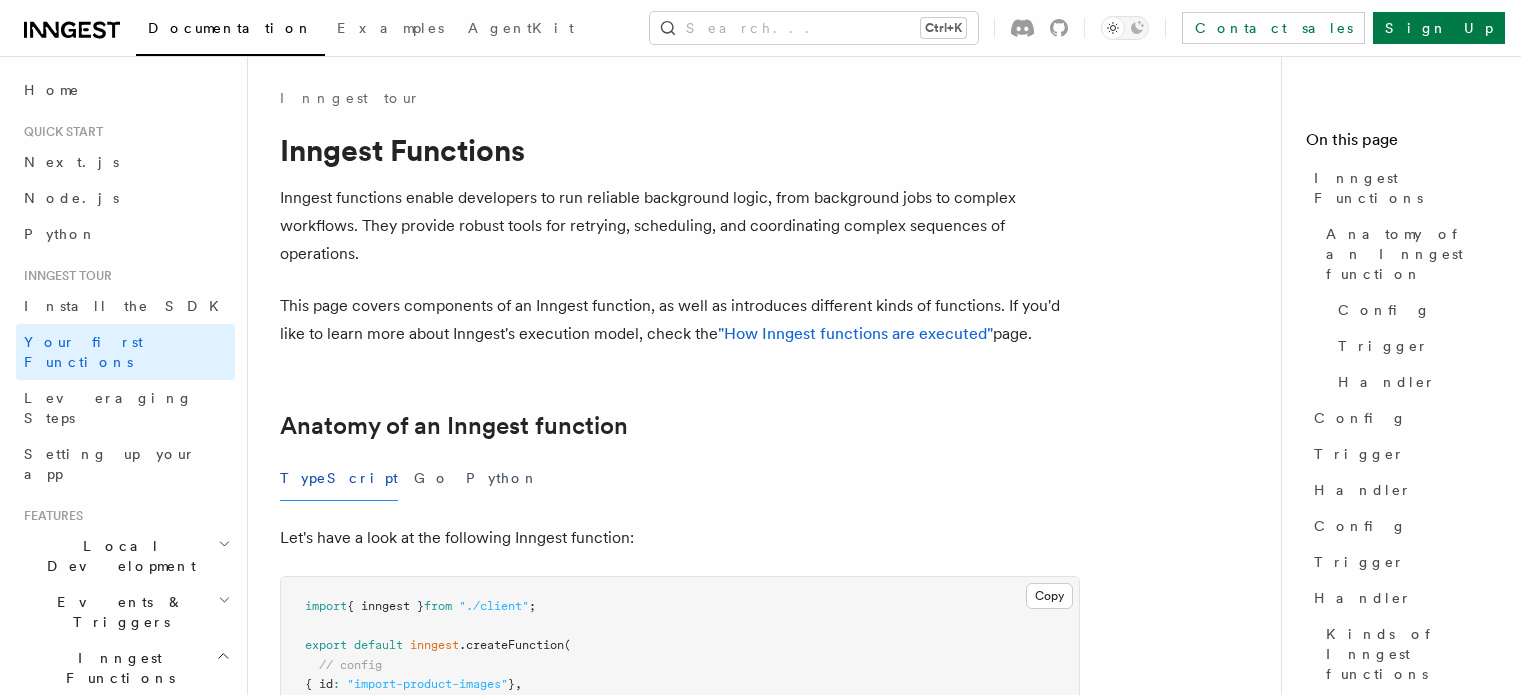 scroll, scrollTop: 212, scrollLeft: 0, axis: vertical 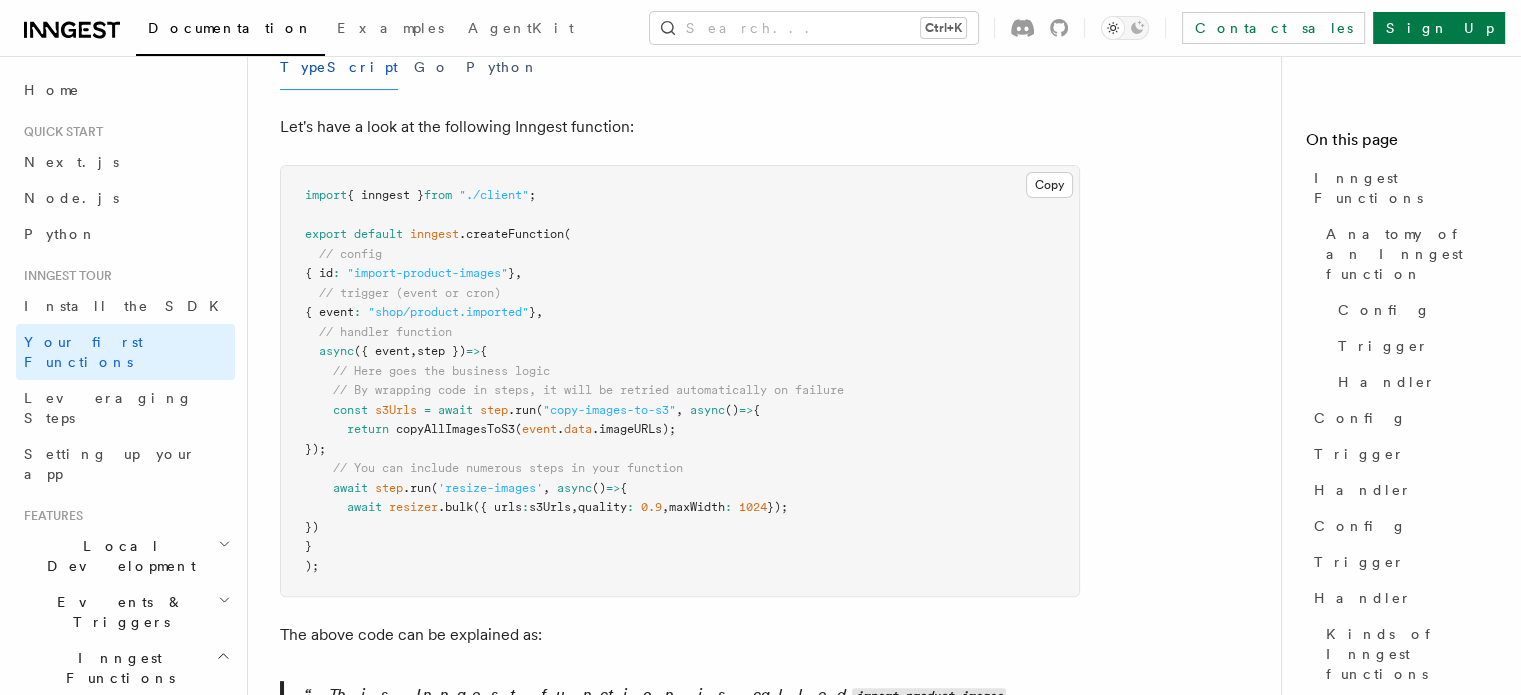 drag, startPoint x: 388, startPoint y: 252, endPoint x: 457, endPoint y: 272, distance: 71.8401 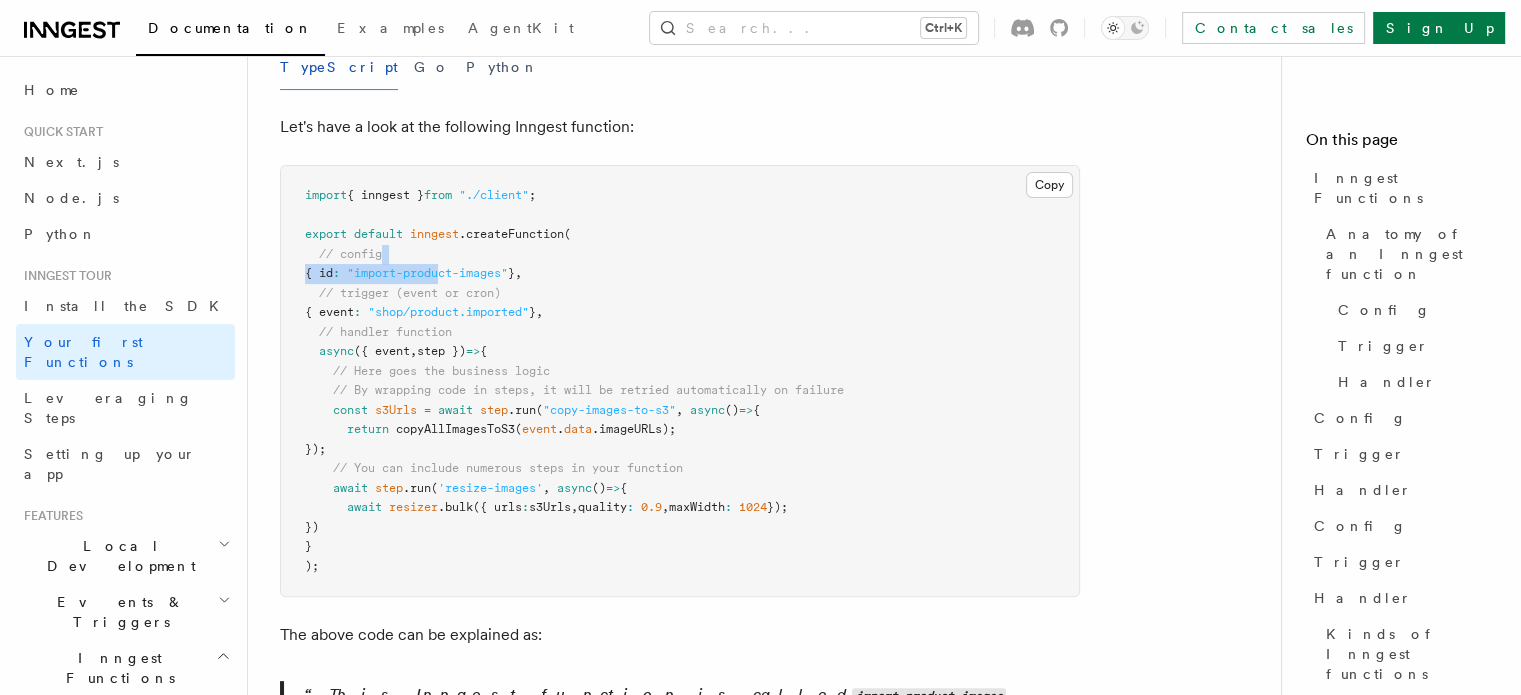 click on ""import-product-images"" at bounding box center [427, 273] 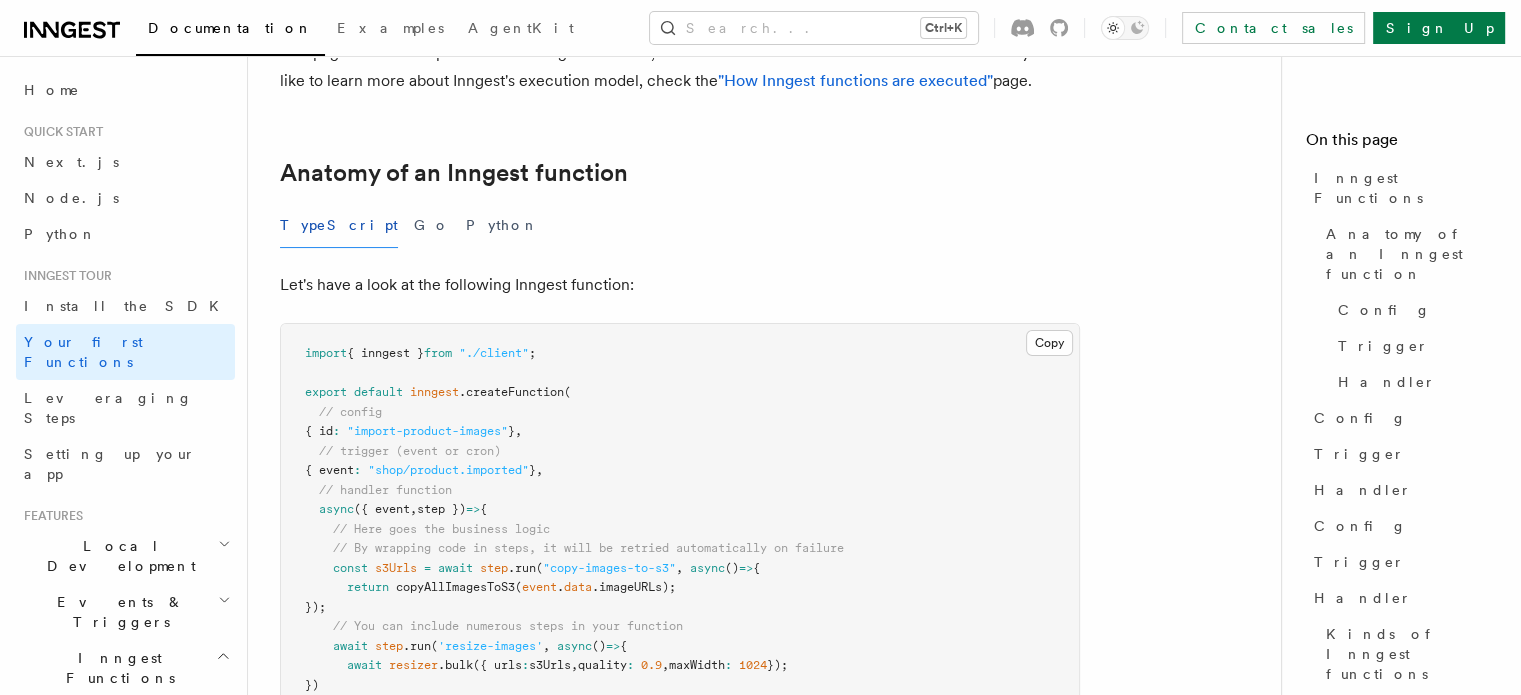 scroll, scrollTop: 0, scrollLeft: 0, axis: both 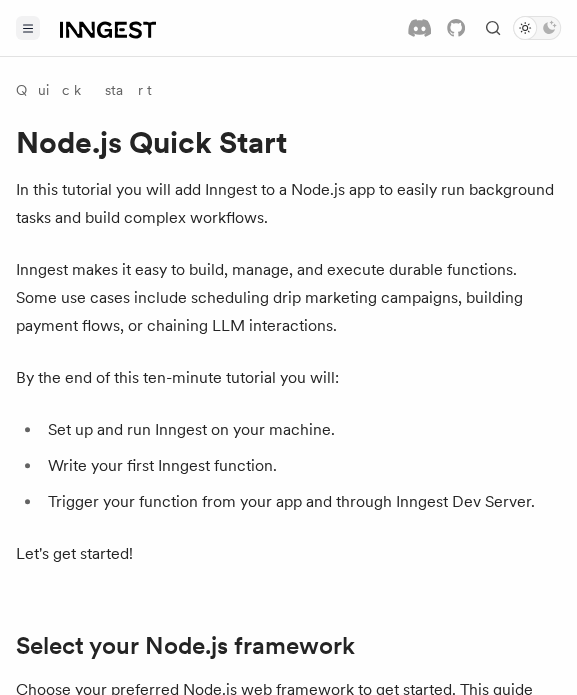 click at bounding box center [28, 28] 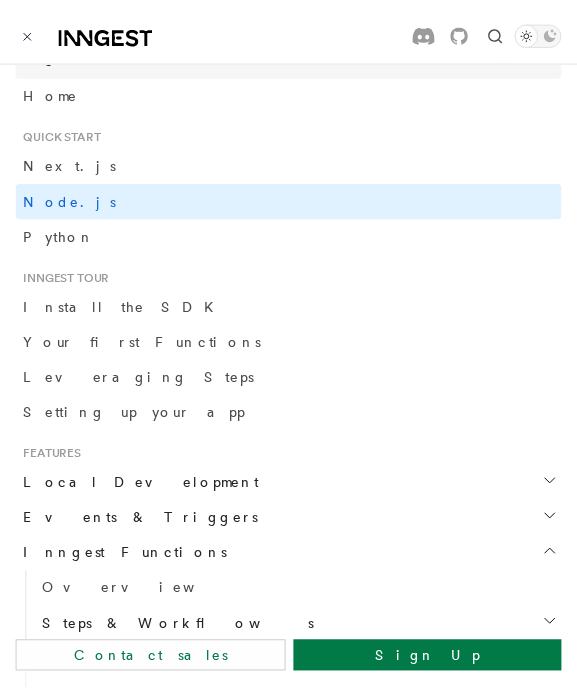 scroll, scrollTop: 212, scrollLeft: 0, axis: vertical 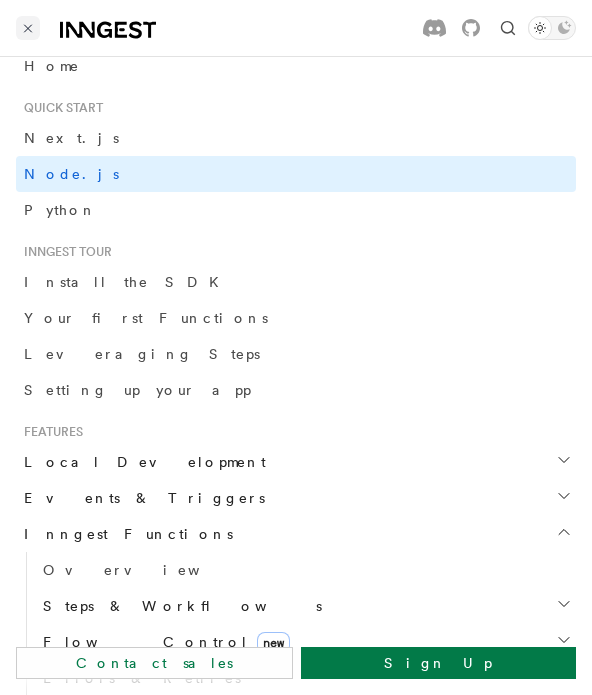 click 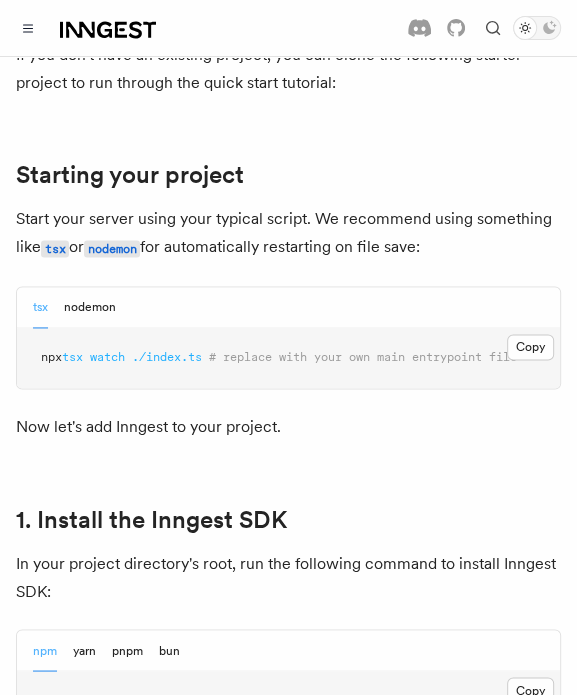 scroll, scrollTop: 967, scrollLeft: 0, axis: vertical 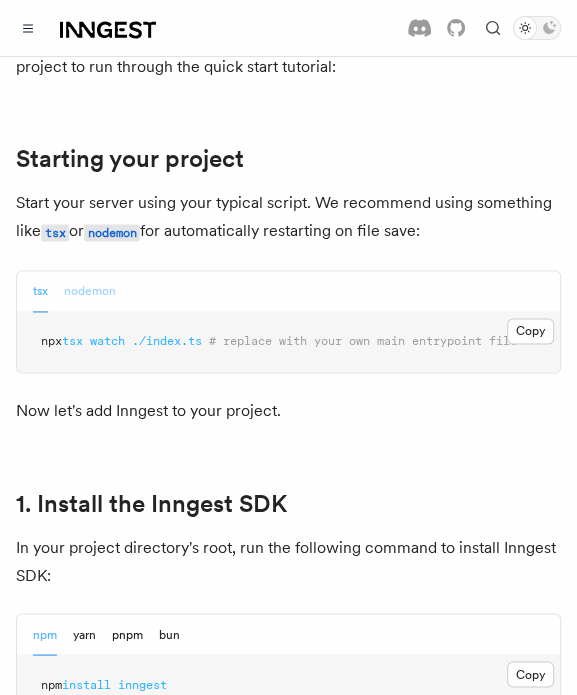 click on "nodemon" at bounding box center (90, 291) 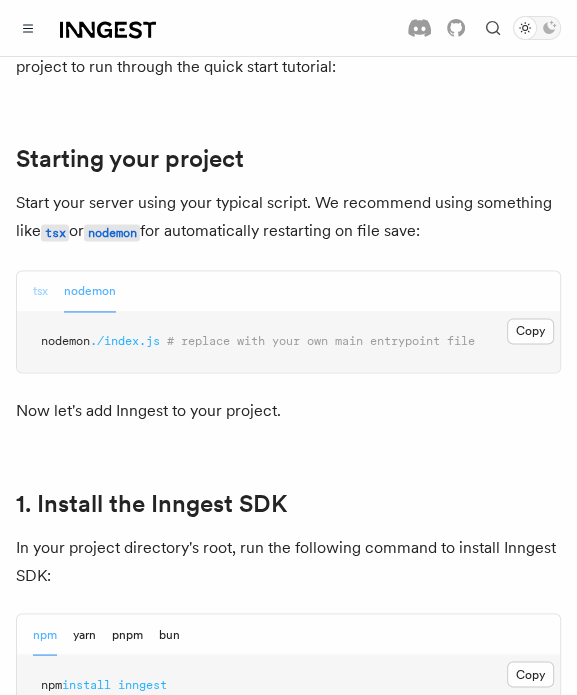 drag, startPoint x: 88, startPoint y: 295, endPoint x: 42, endPoint y: 300, distance: 46.270943 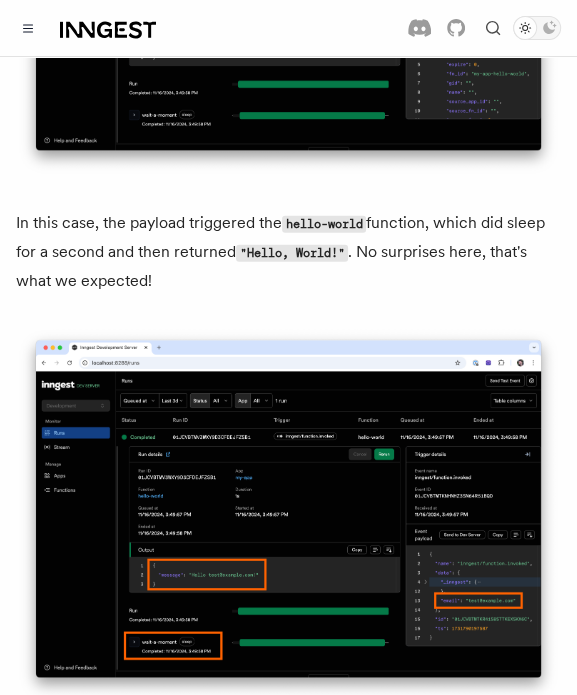 scroll, scrollTop: 7590, scrollLeft: 0, axis: vertical 